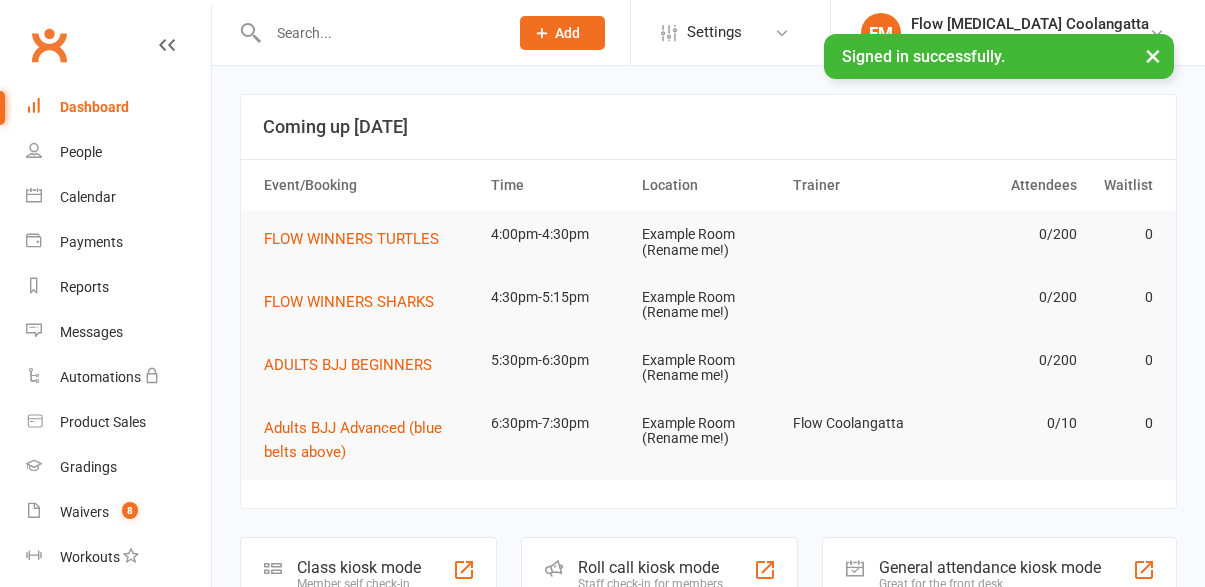 scroll, scrollTop: 0, scrollLeft: 0, axis: both 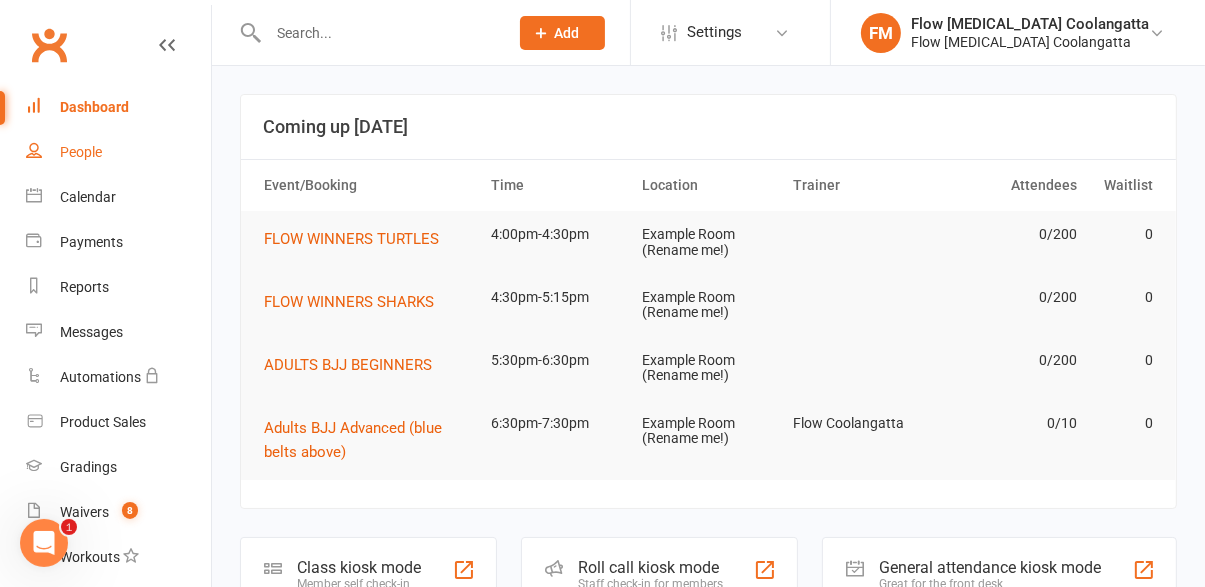 click on "People" at bounding box center [118, 152] 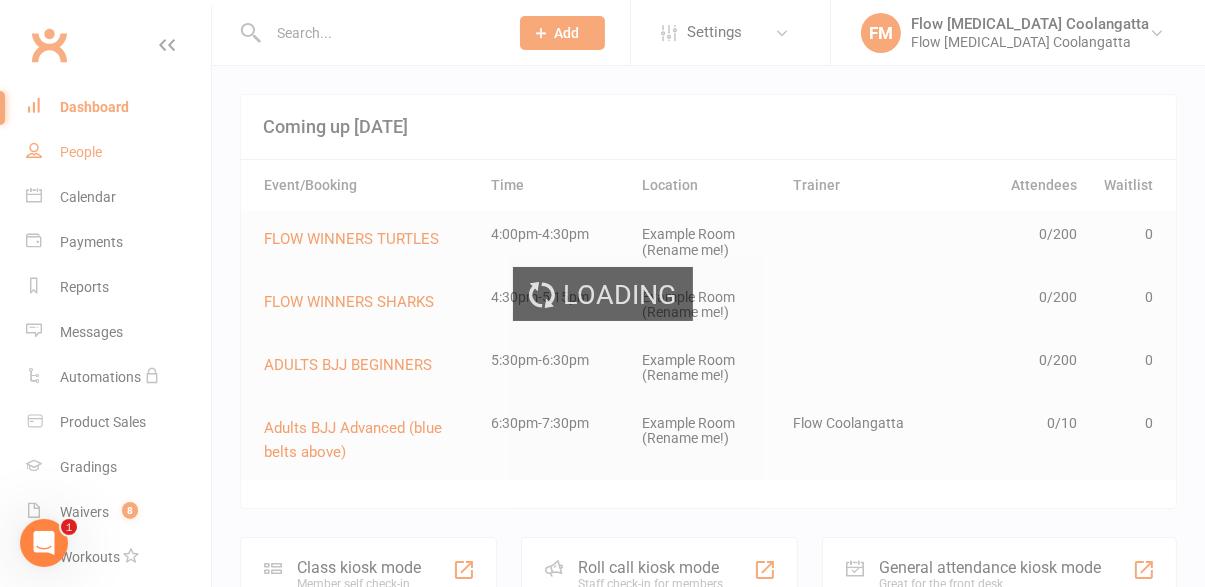 select on "100" 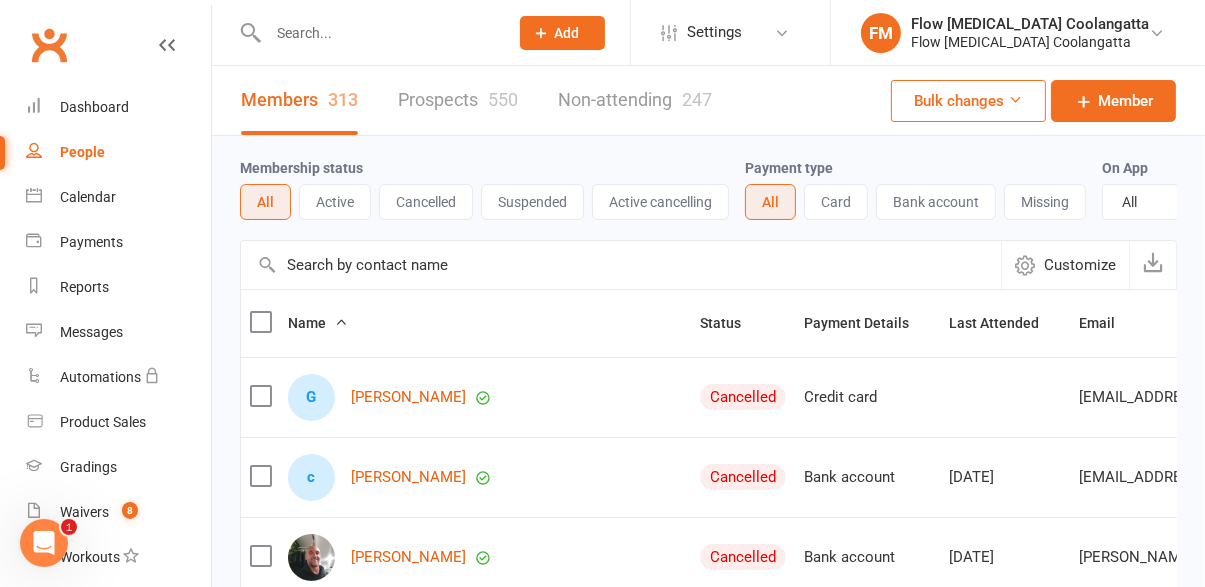click at bounding box center [378, 33] 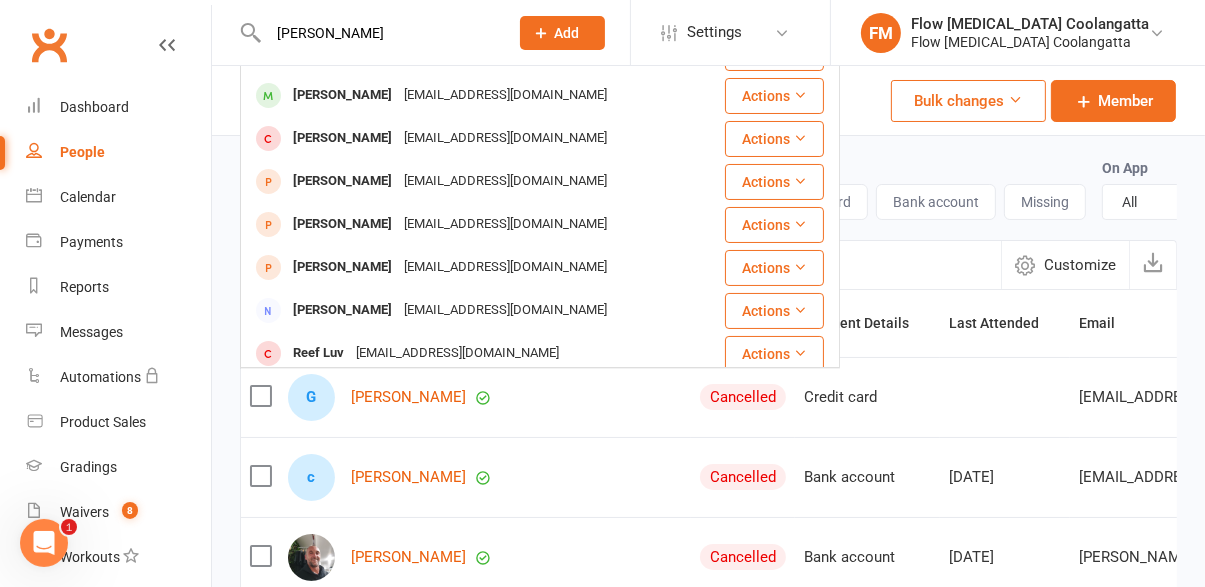 scroll, scrollTop: 129, scrollLeft: 0, axis: vertical 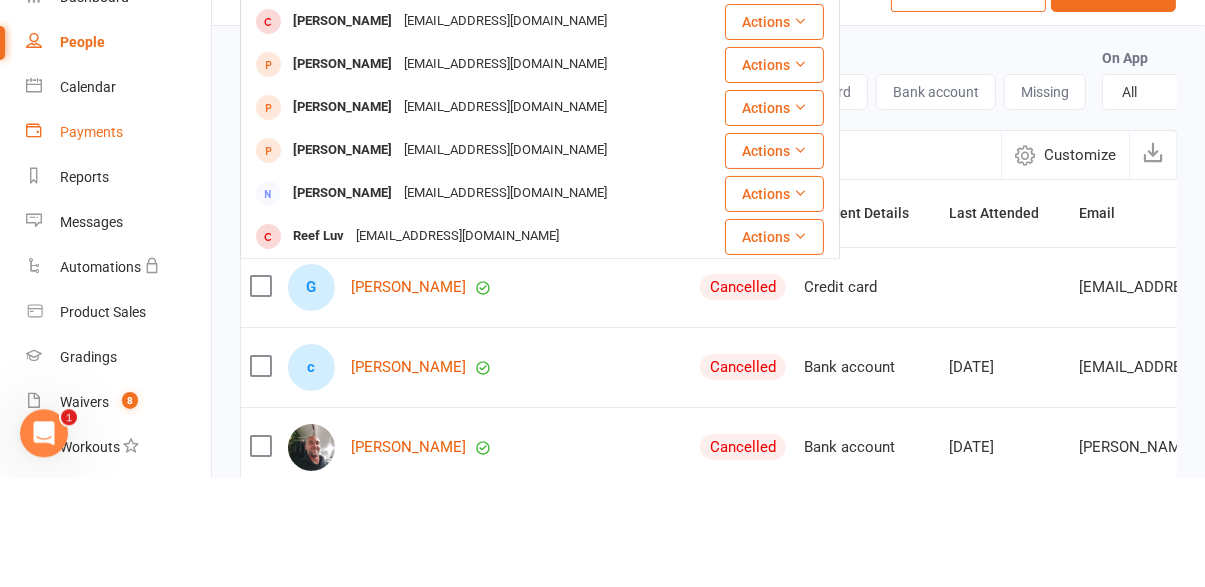 type on "[PERSON_NAME]" 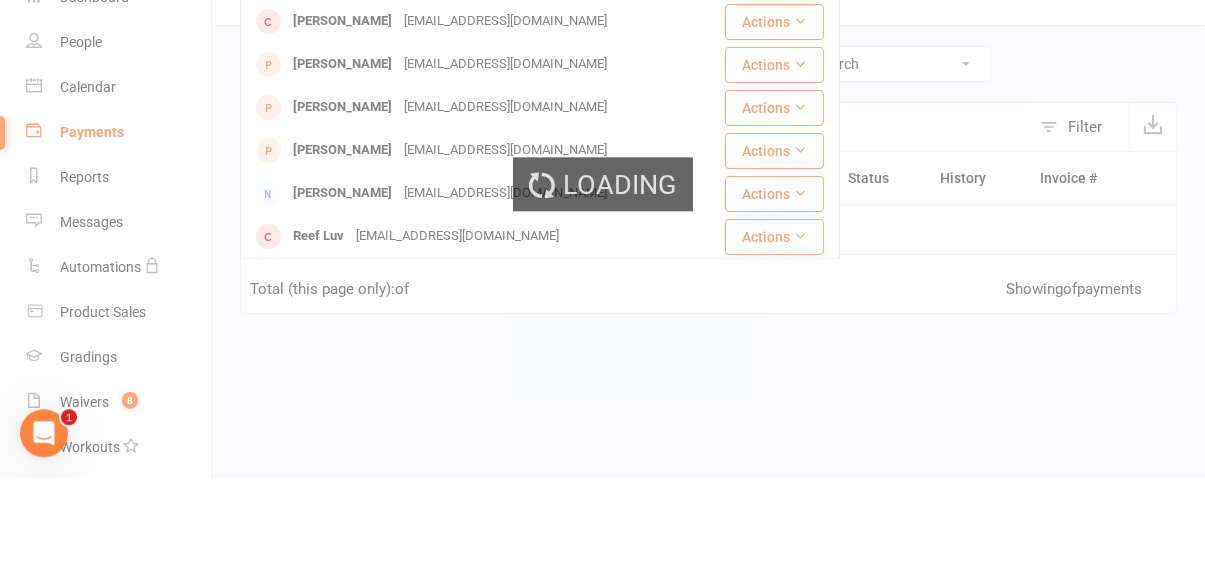 type 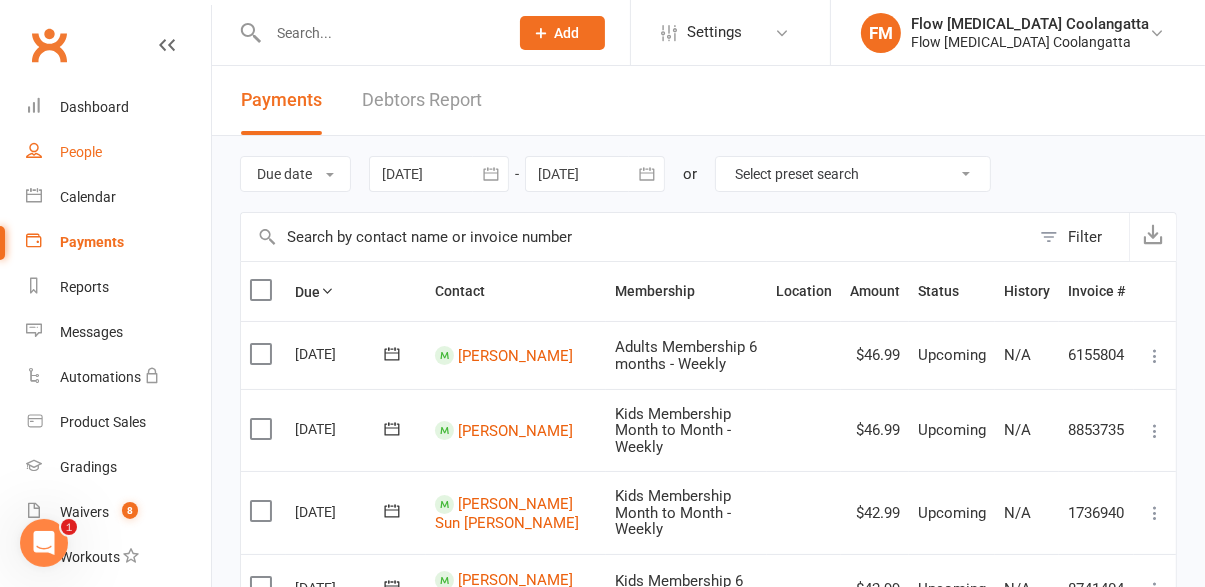 click on "People" at bounding box center [81, 152] 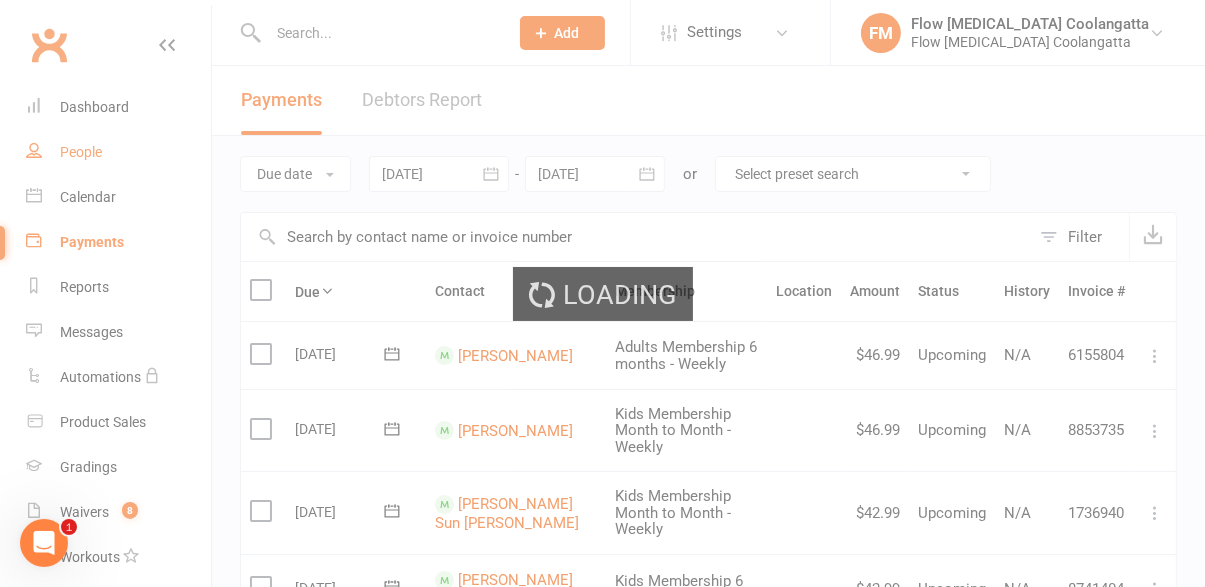 select on "100" 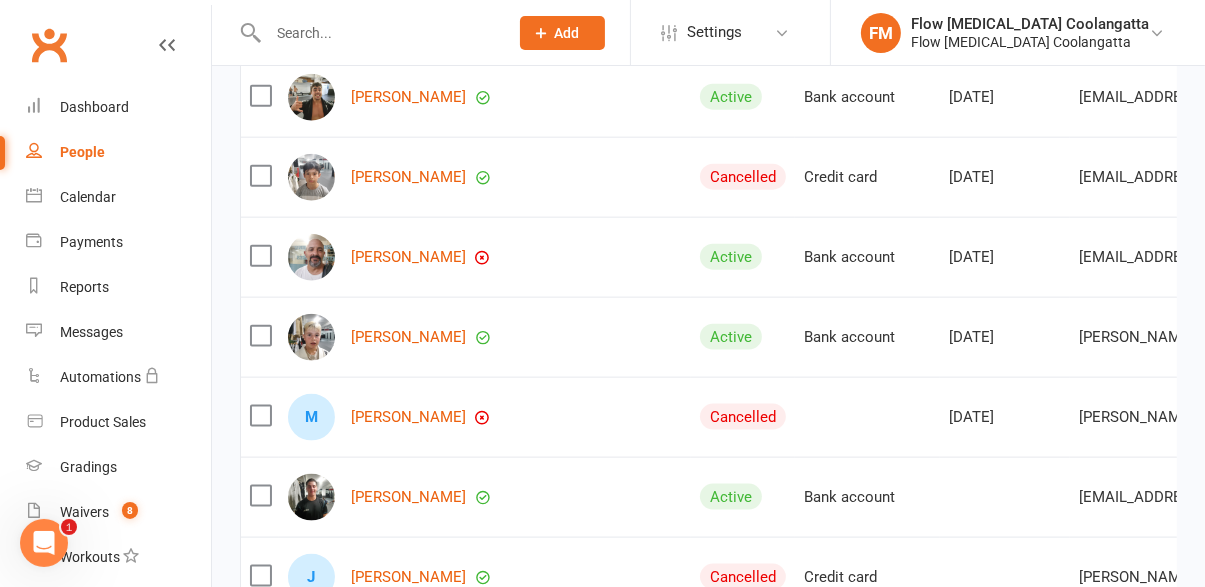 scroll, scrollTop: 2221, scrollLeft: 0, axis: vertical 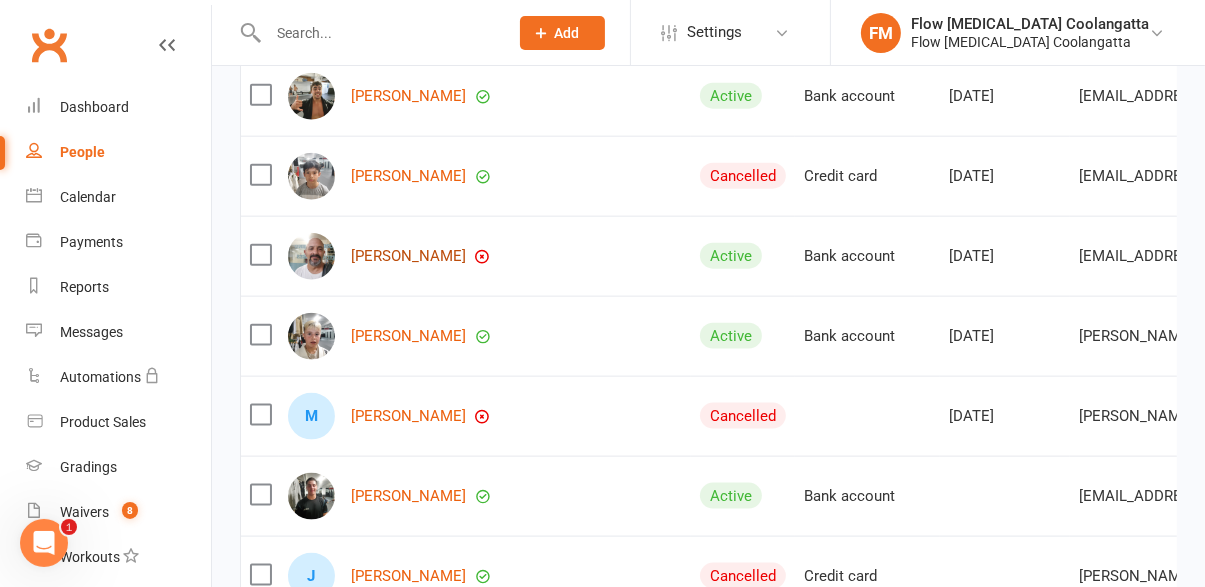 click on "[PERSON_NAME]" at bounding box center [408, 256] 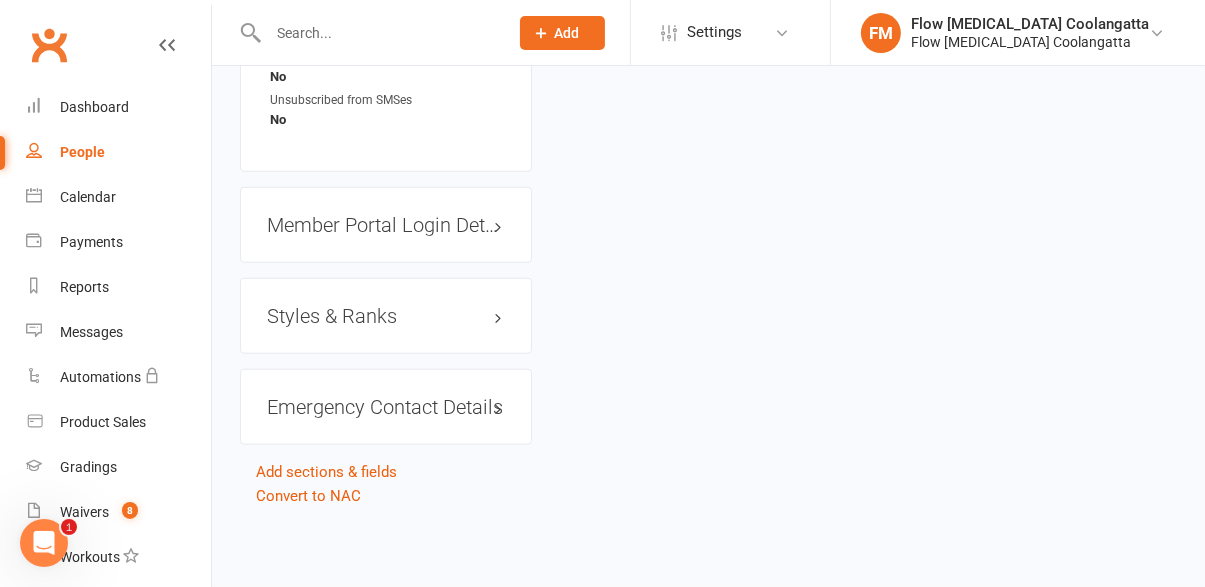 scroll, scrollTop: 0, scrollLeft: 0, axis: both 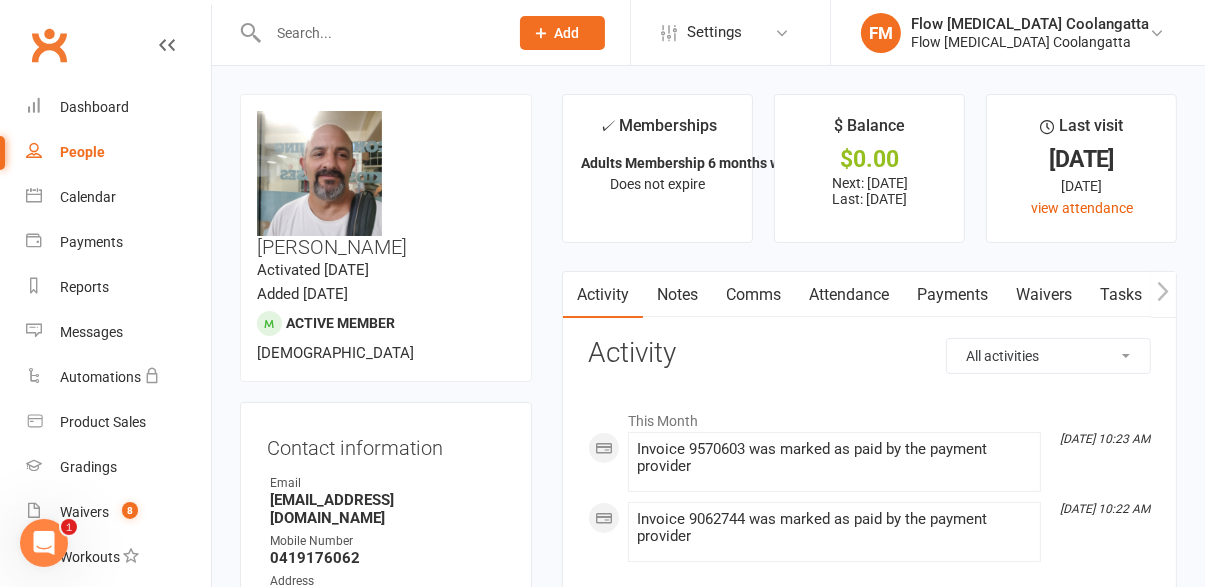 click on "Payments" at bounding box center (952, 295) 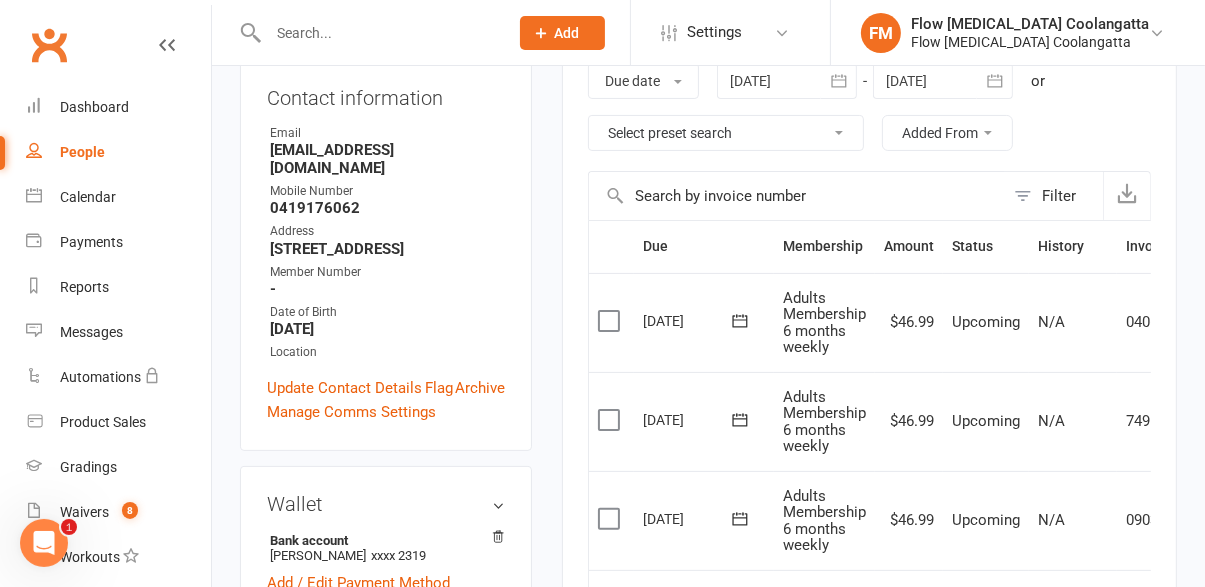 scroll, scrollTop: 349, scrollLeft: 0, axis: vertical 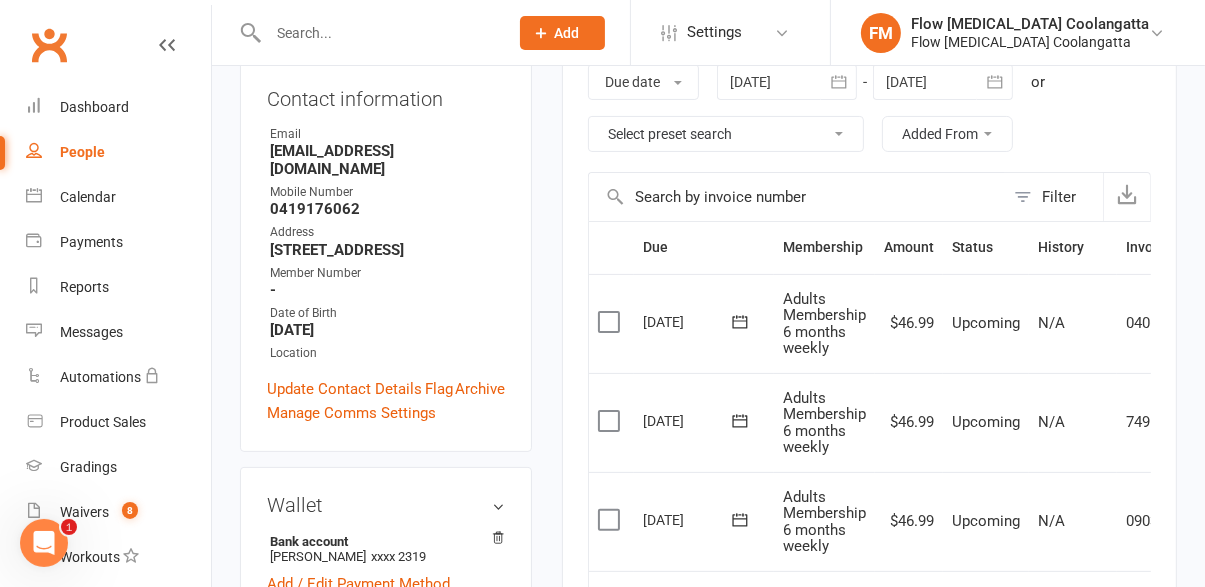click at bounding box center [167, 45] 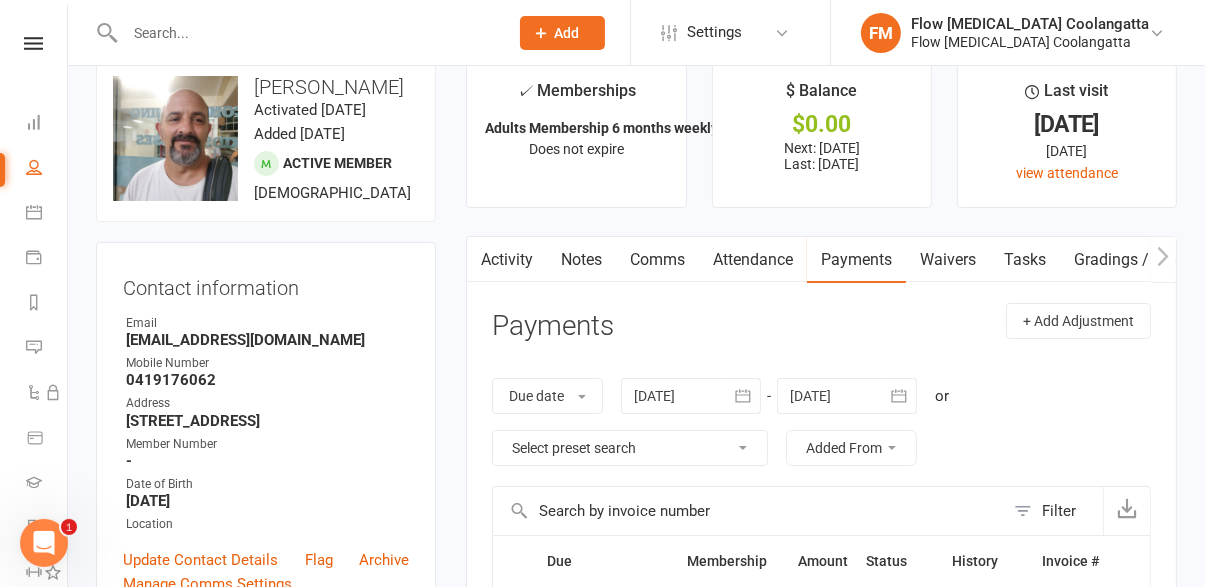 scroll, scrollTop: 0, scrollLeft: 0, axis: both 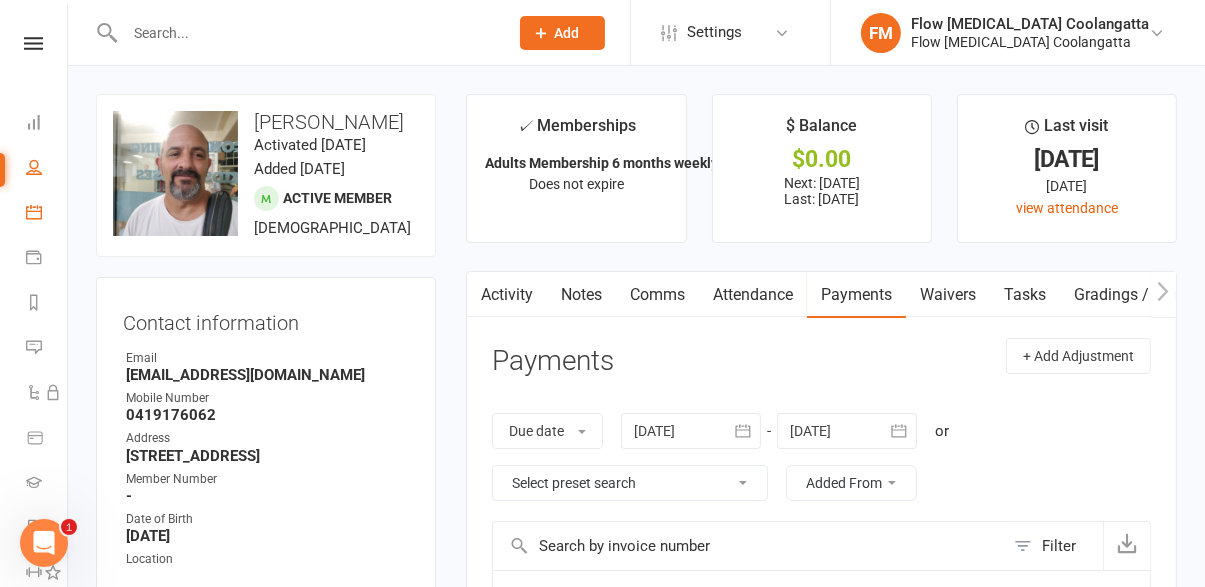 click on "Calendar" at bounding box center (46, 214) 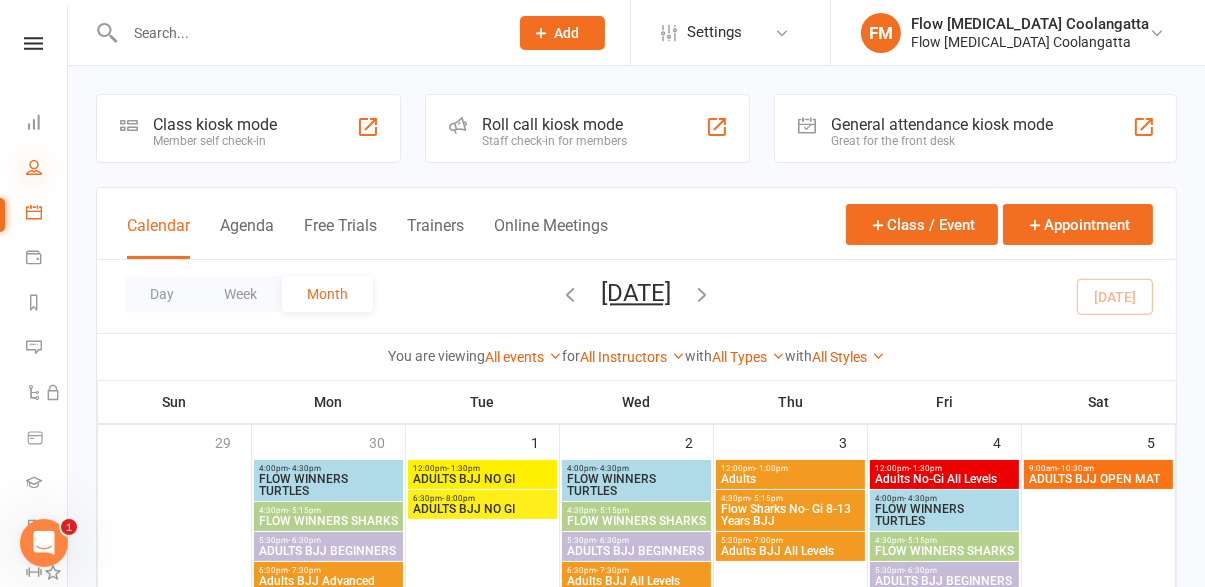 click at bounding box center (34, 167) 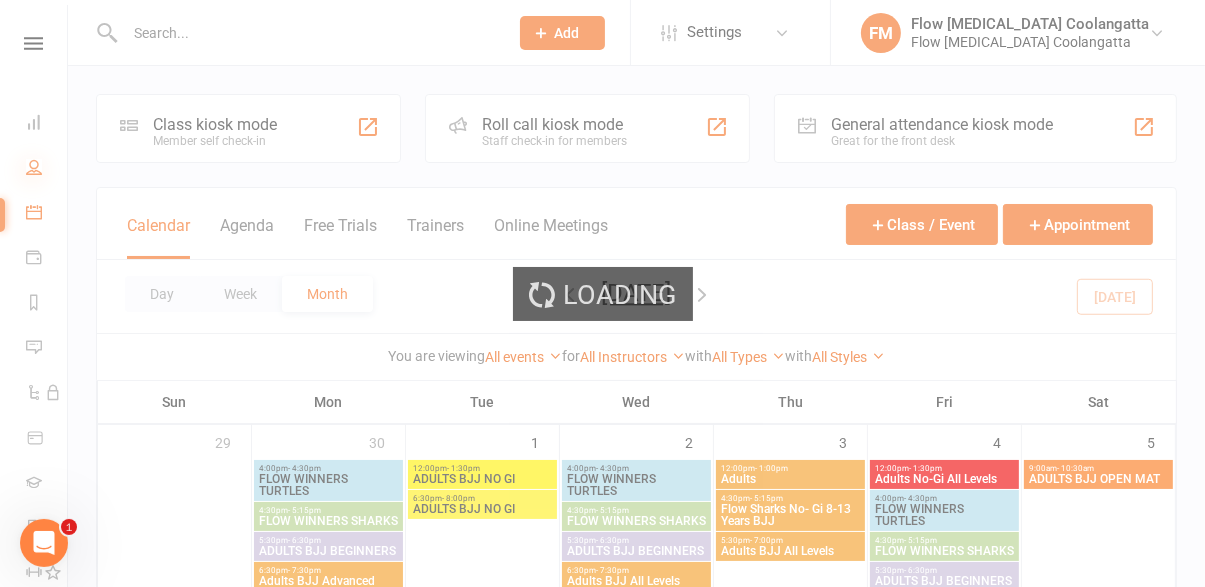 select on "100" 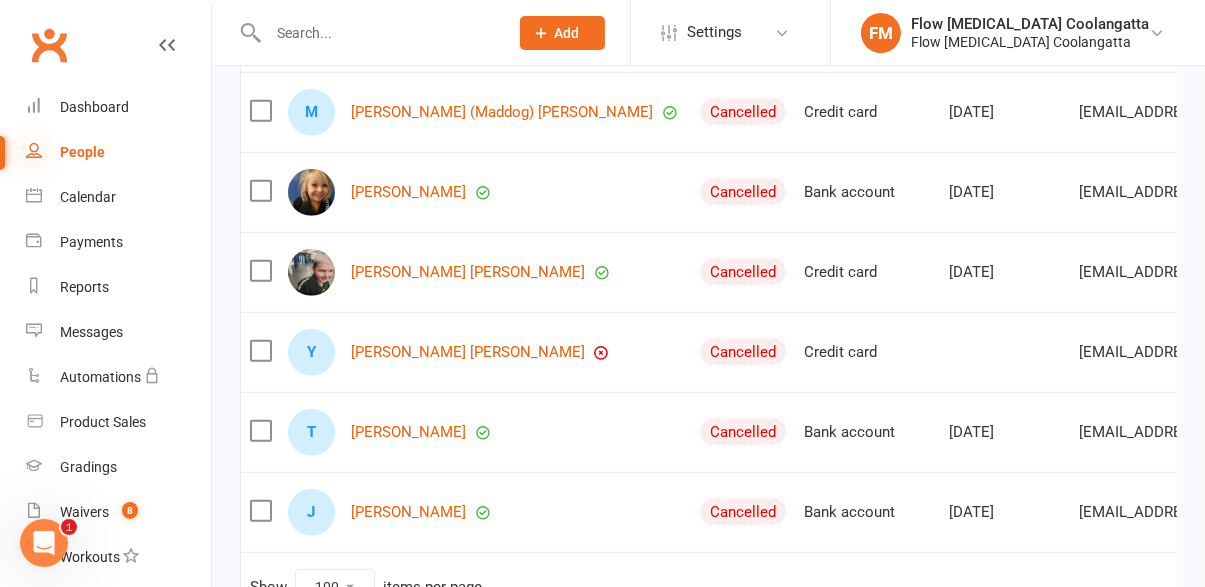 scroll, scrollTop: 7846, scrollLeft: 0, axis: vertical 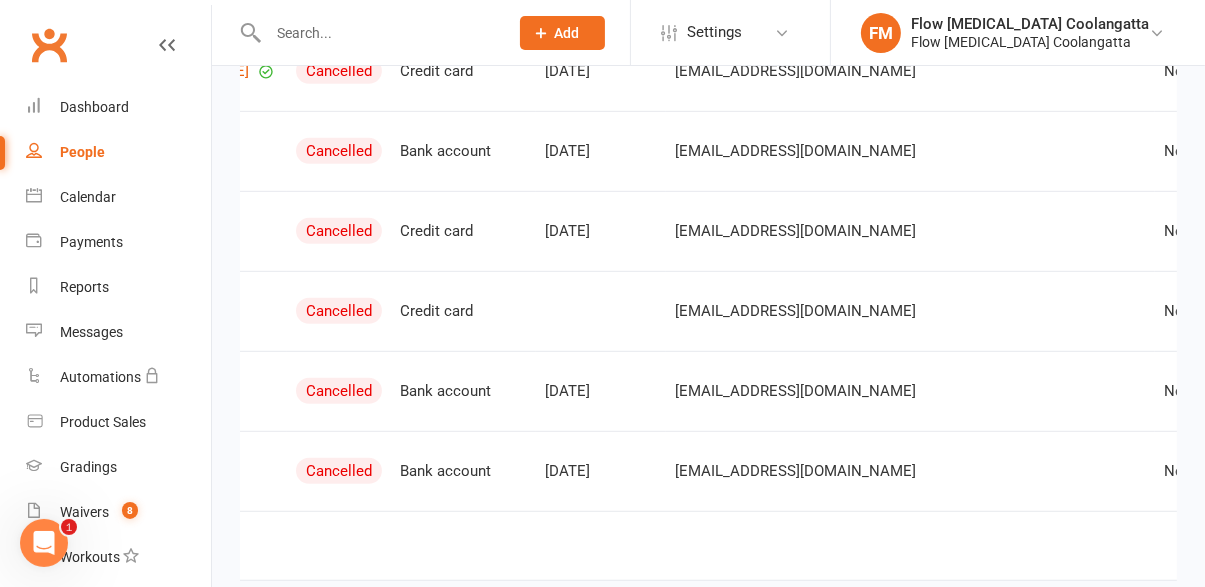 click on "2" at bounding box center (1301, 543) 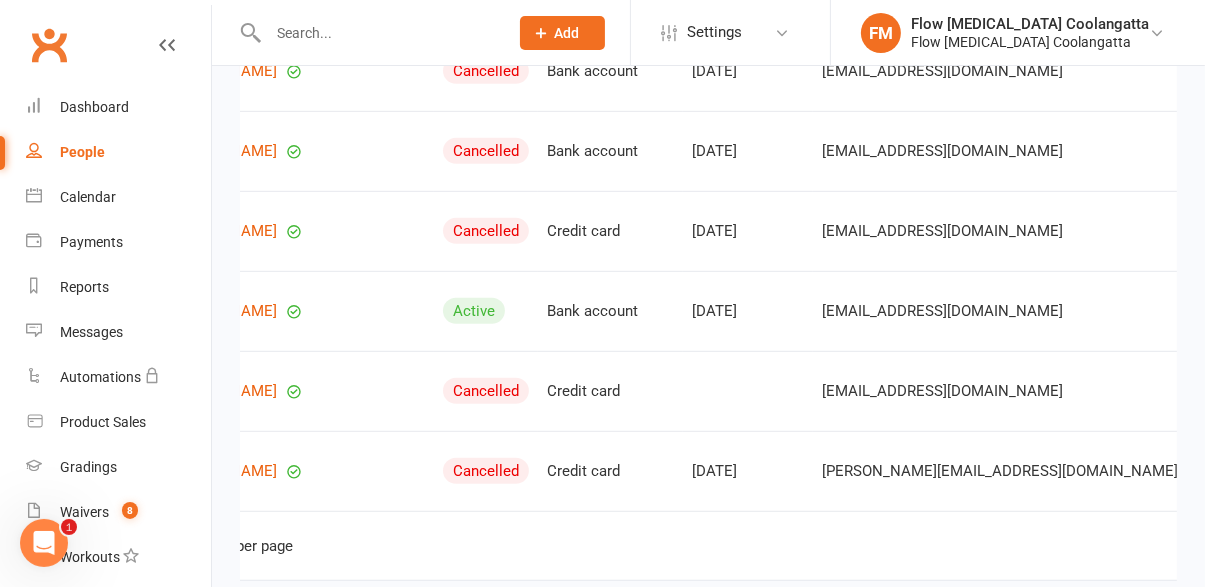 scroll, scrollTop: 0, scrollLeft: 0, axis: both 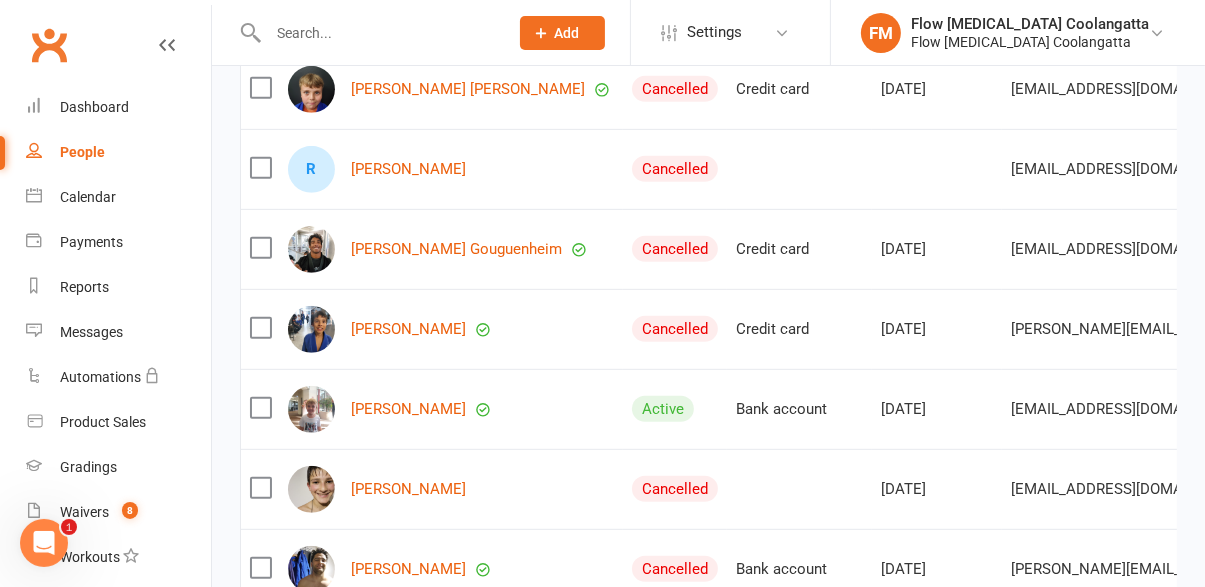click on "Bank account" at bounding box center [799, 409] 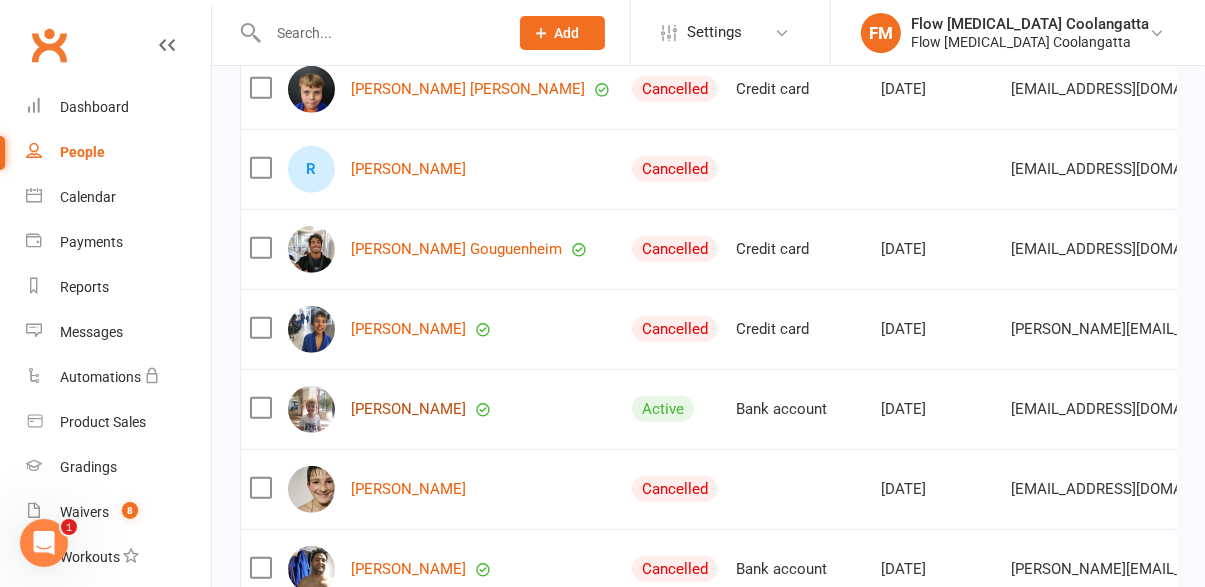 click on "[PERSON_NAME]" at bounding box center [408, 409] 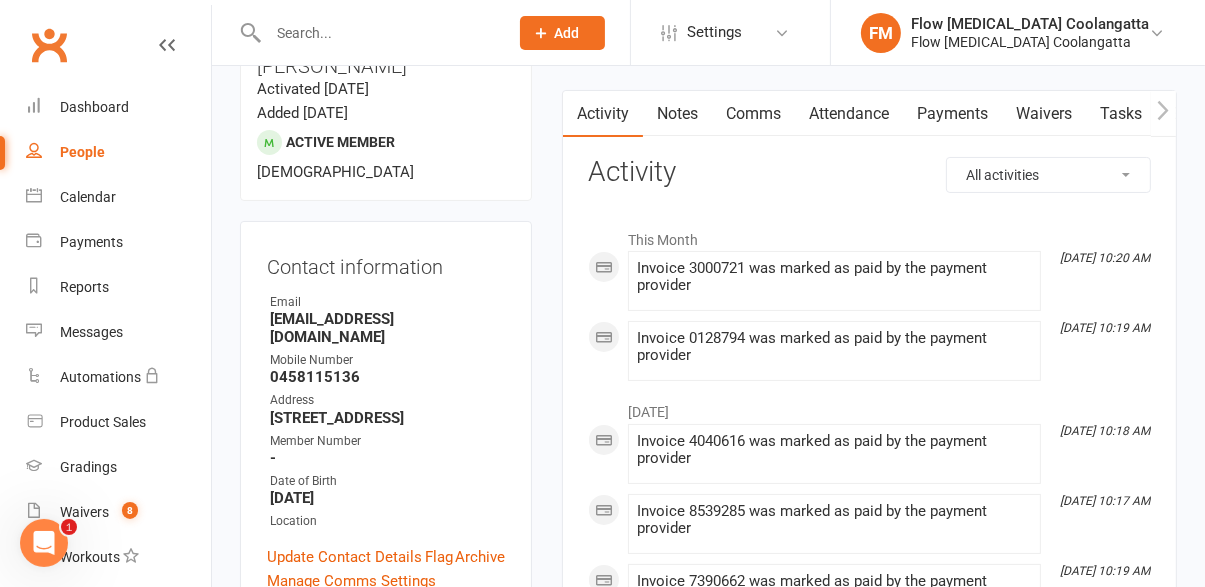 scroll, scrollTop: 0, scrollLeft: 0, axis: both 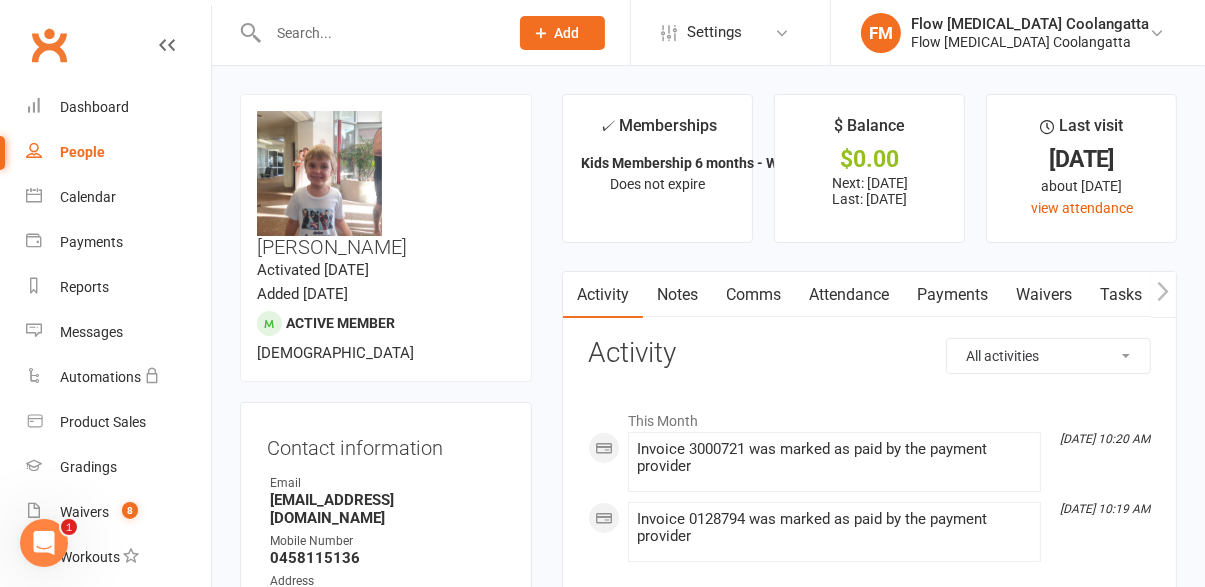 click on "Payments" at bounding box center (952, 295) 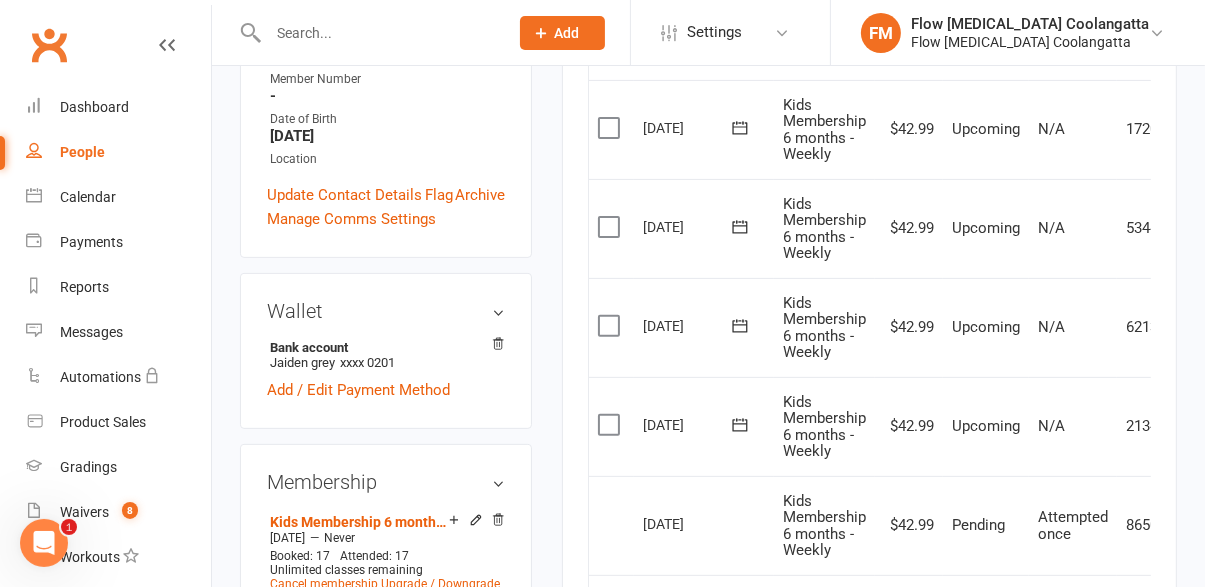 scroll, scrollTop: 543, scrollLeft: 0, axis: vertical 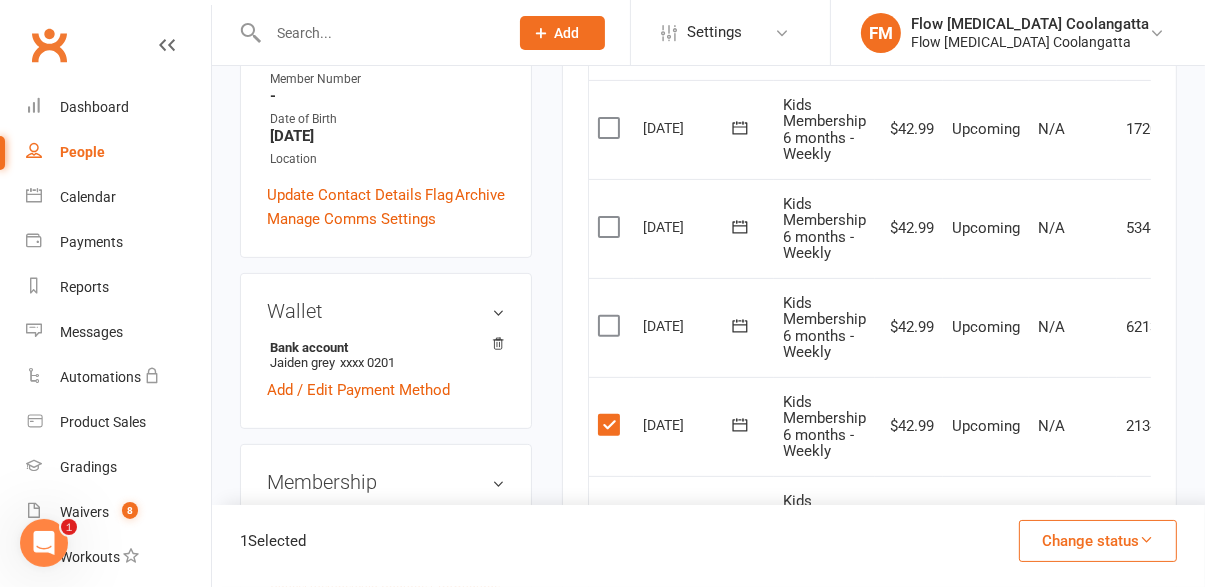 click at bounding box center (611, 326) 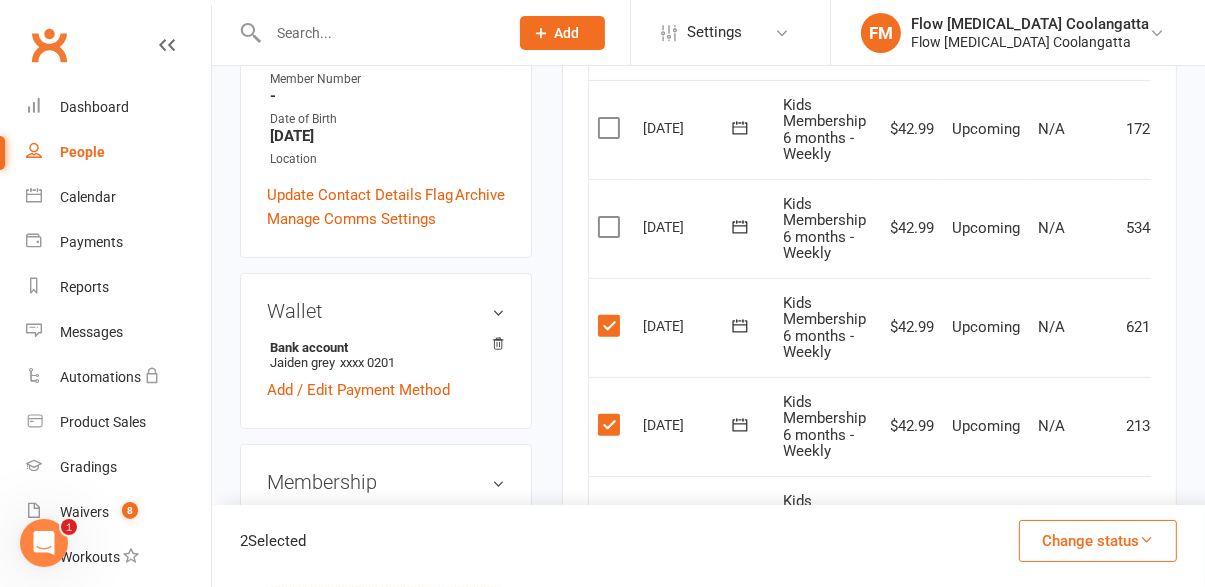 click at bounding box center [611, 227] 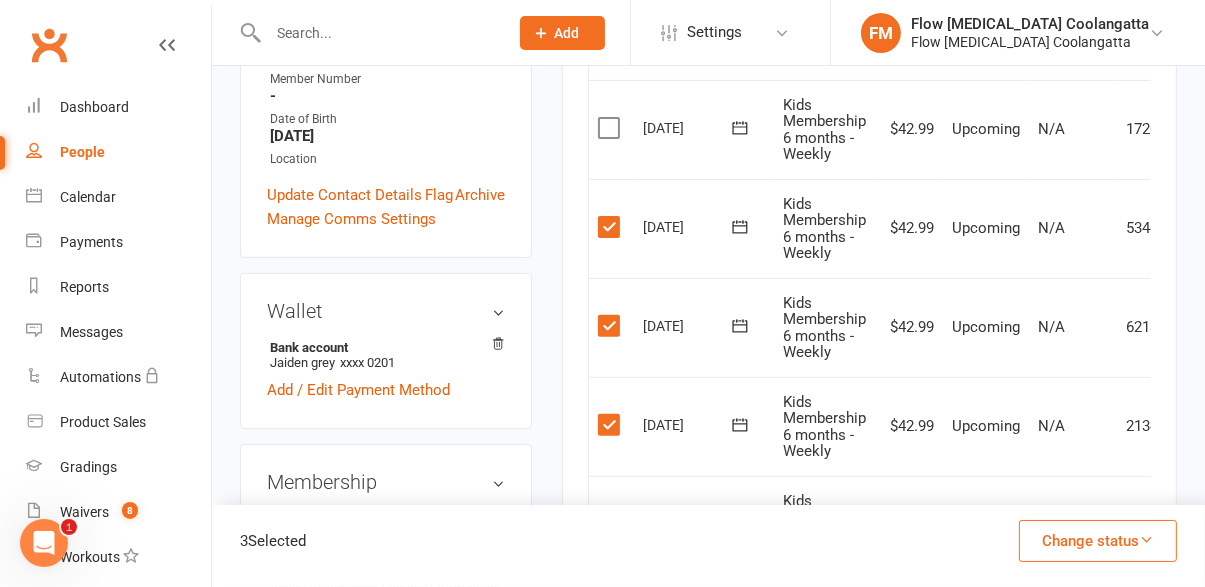 click at bounding box center [611, 128] 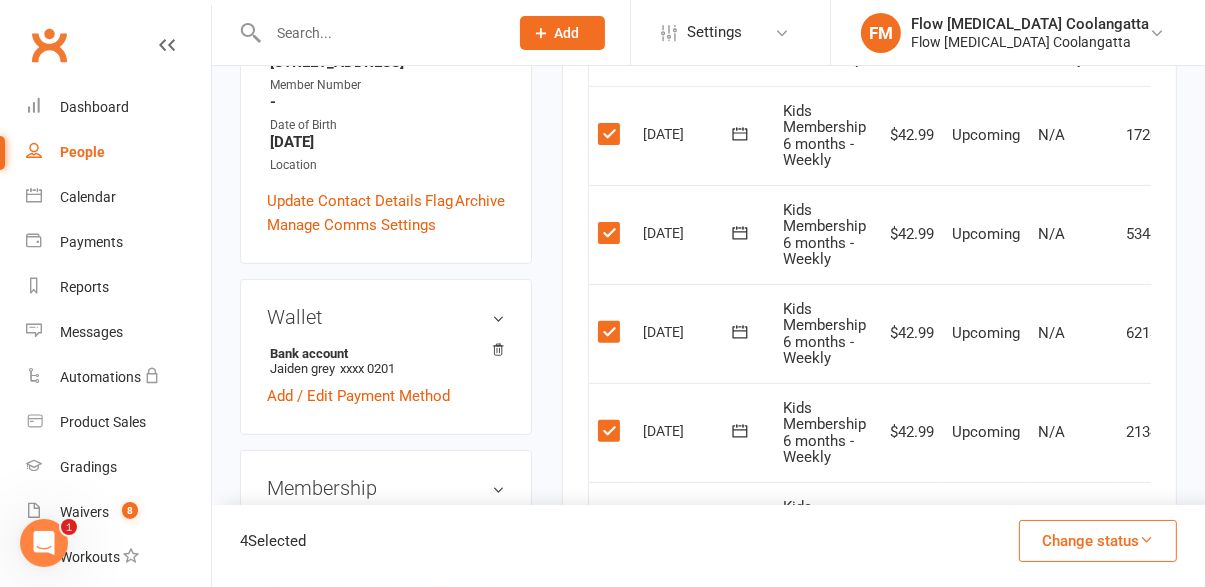 scroll, scrollTop: 539, scrollLeft: 0, axis: vertical 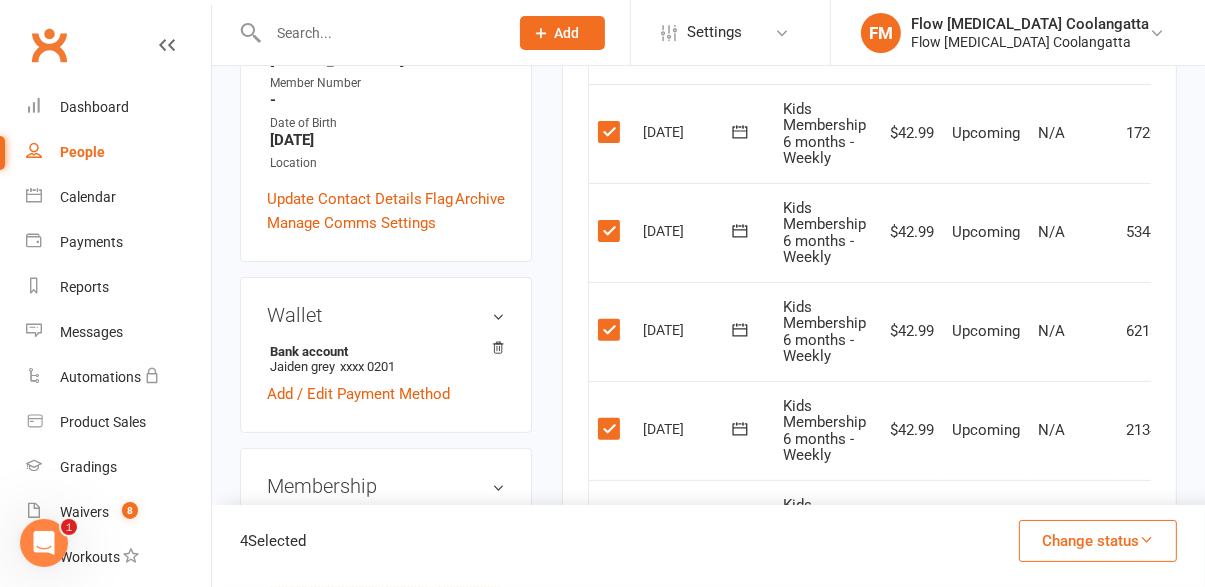 click on "Change status" at bounding box center (1098, 541) 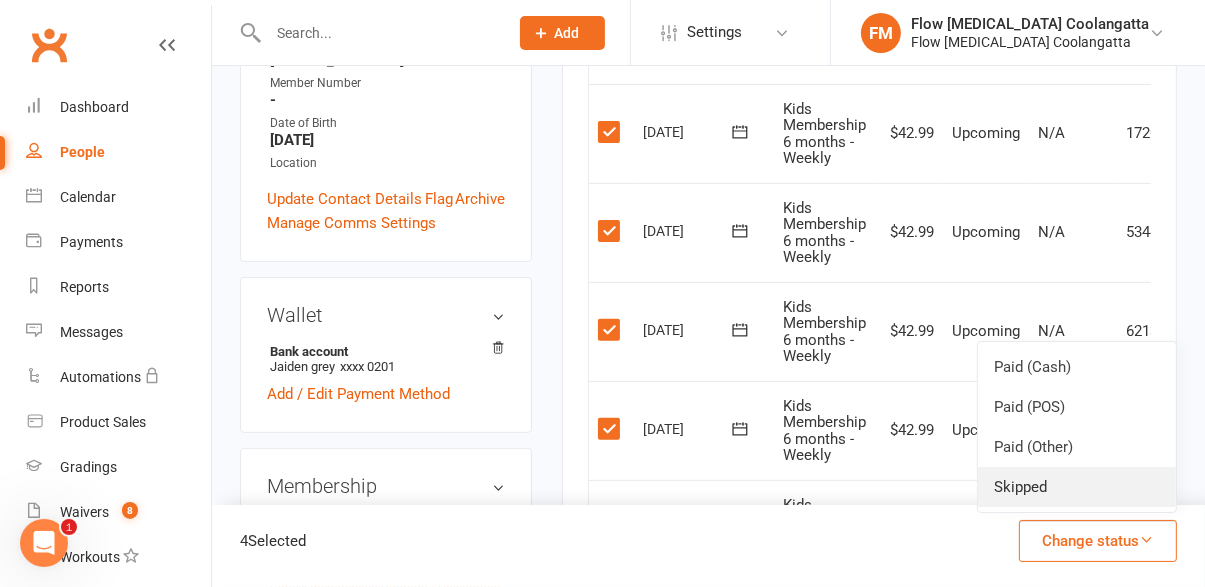 click on "Skipped" at bounding box center (1077, 487) 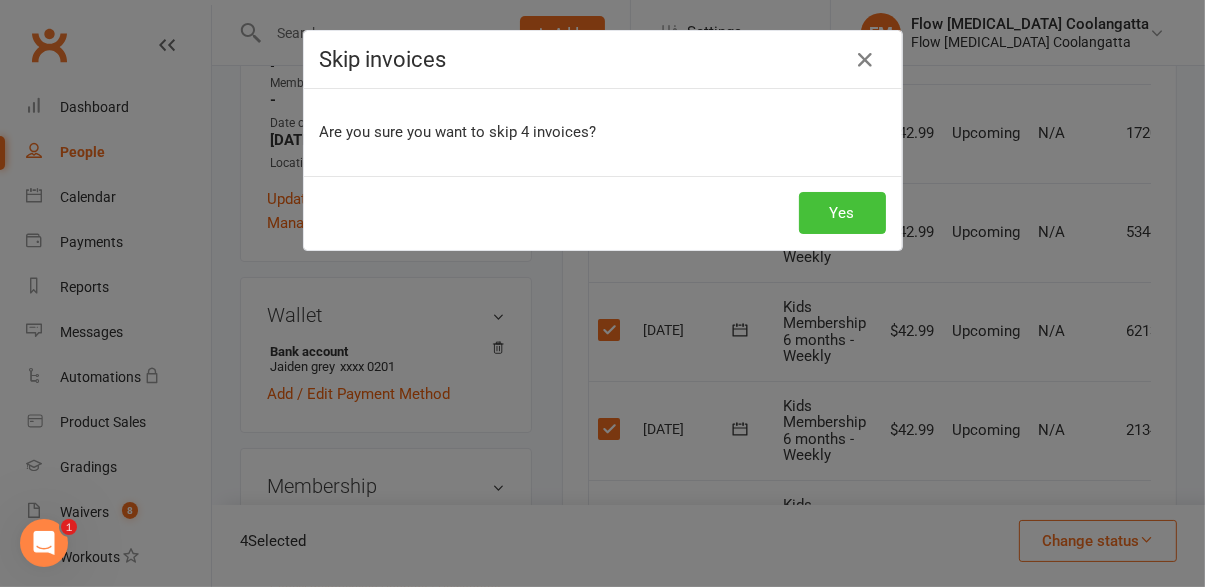 click on "Yes" at bounding box center (842, 213) 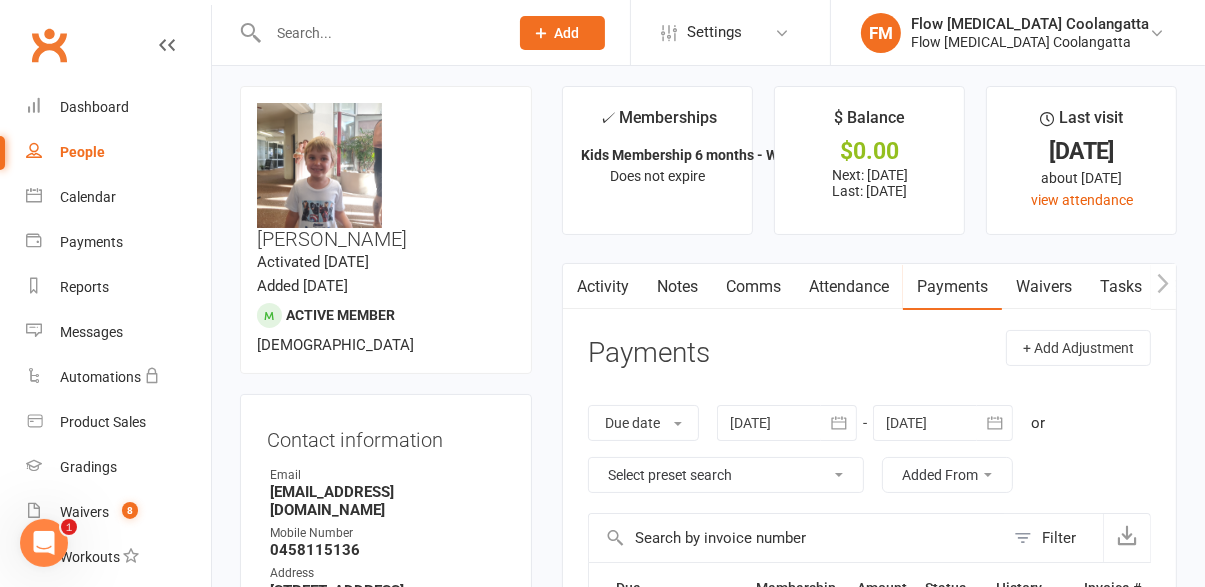 scroll, scrollTop: 0, scrollLeft: 0, axis: both 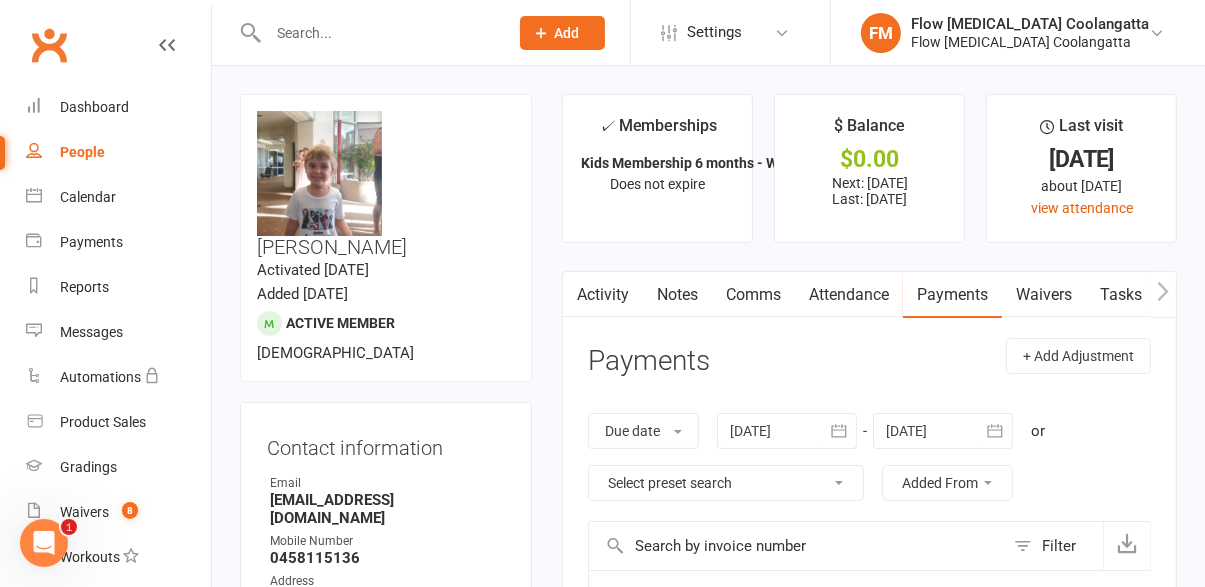 click at bounding box center (378, 33) 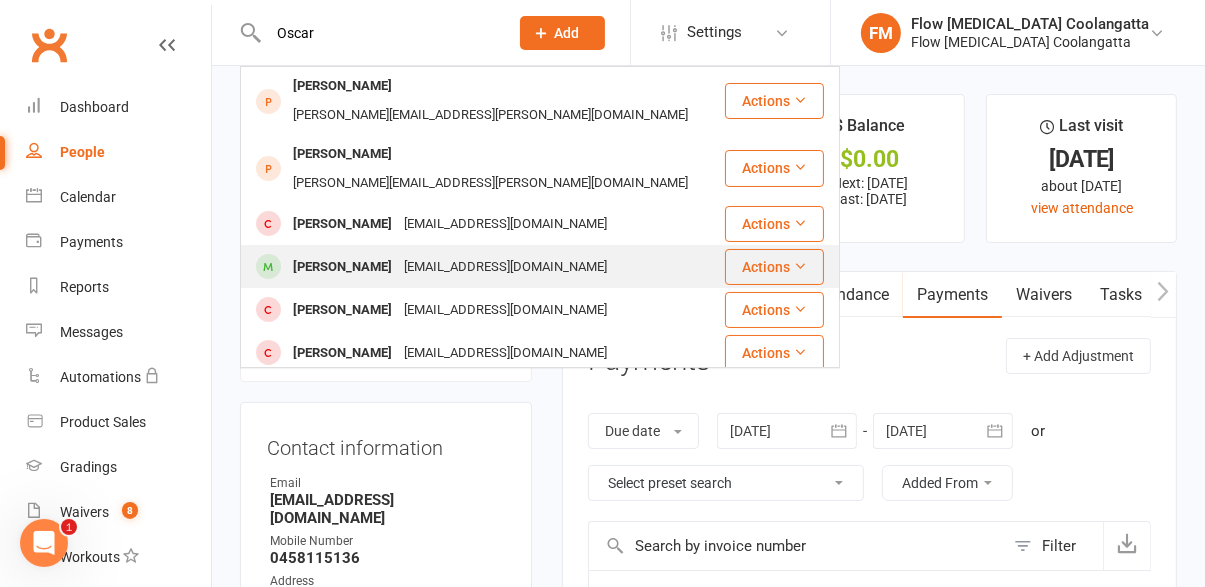type on "Oscar" 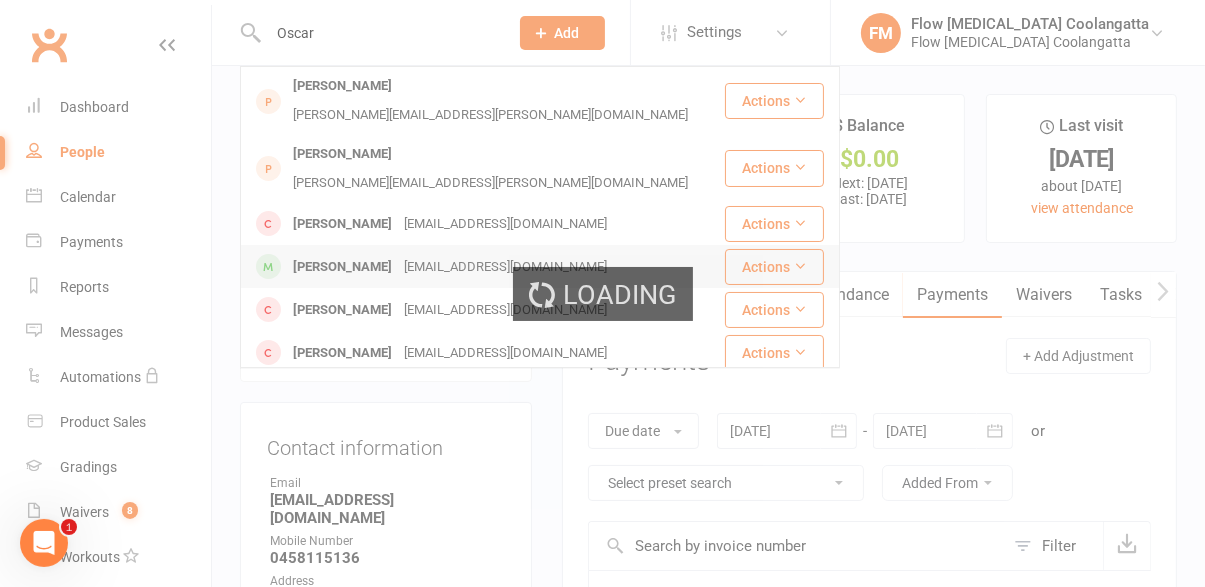 type 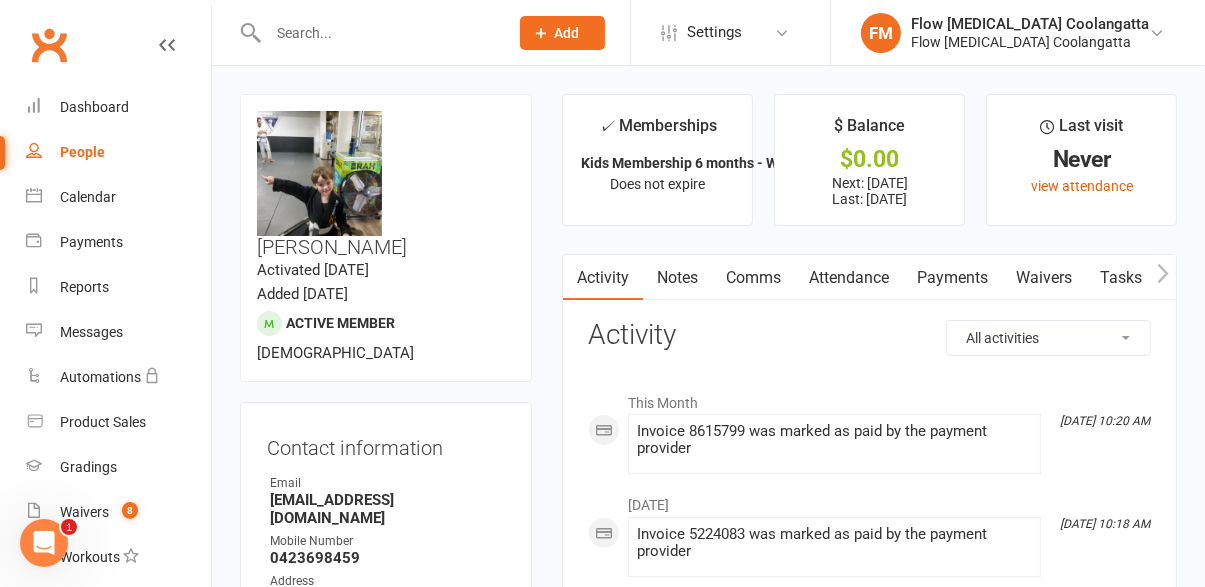 click on "Payments" at bounding box center (952, 278) 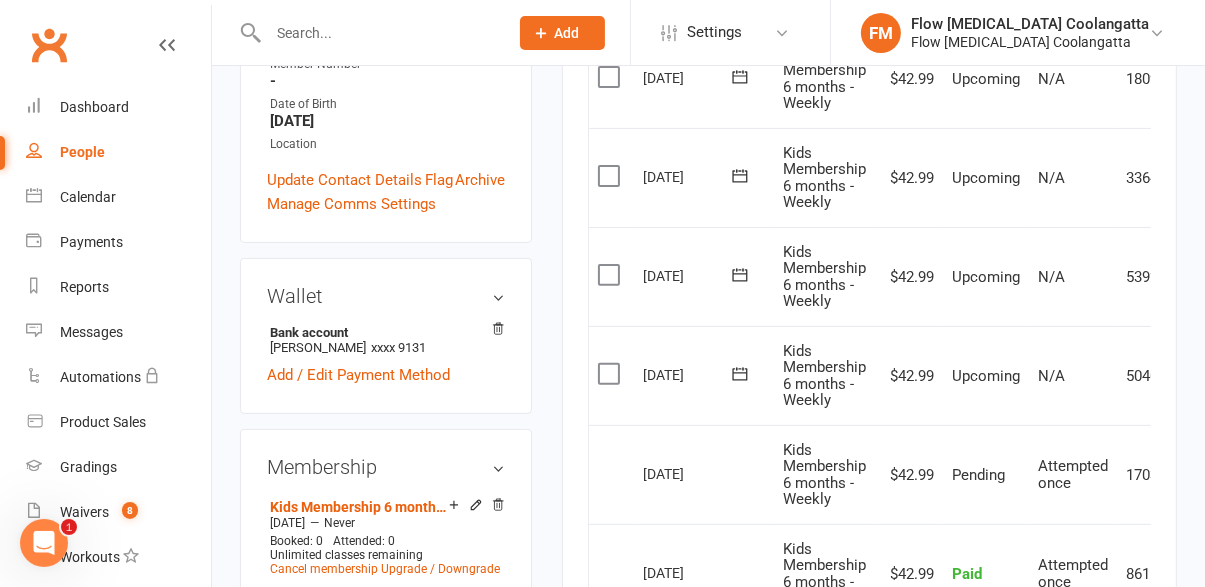 scroll, scrollTop: 574, scrollLeft: 0, axis: vertical 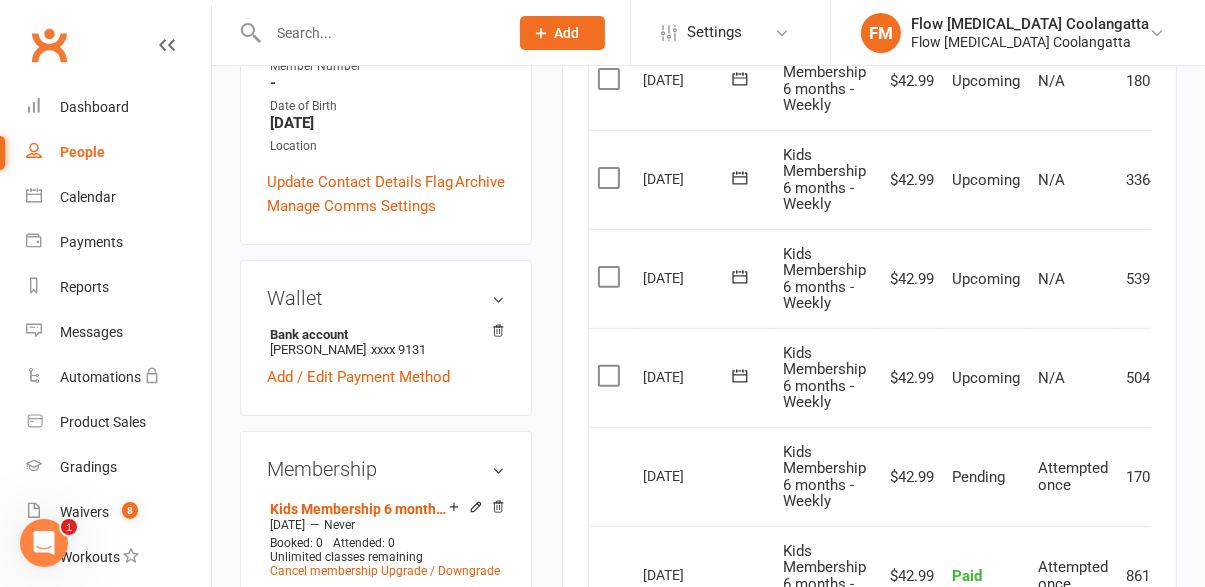 click at bounding box center (611, 376) 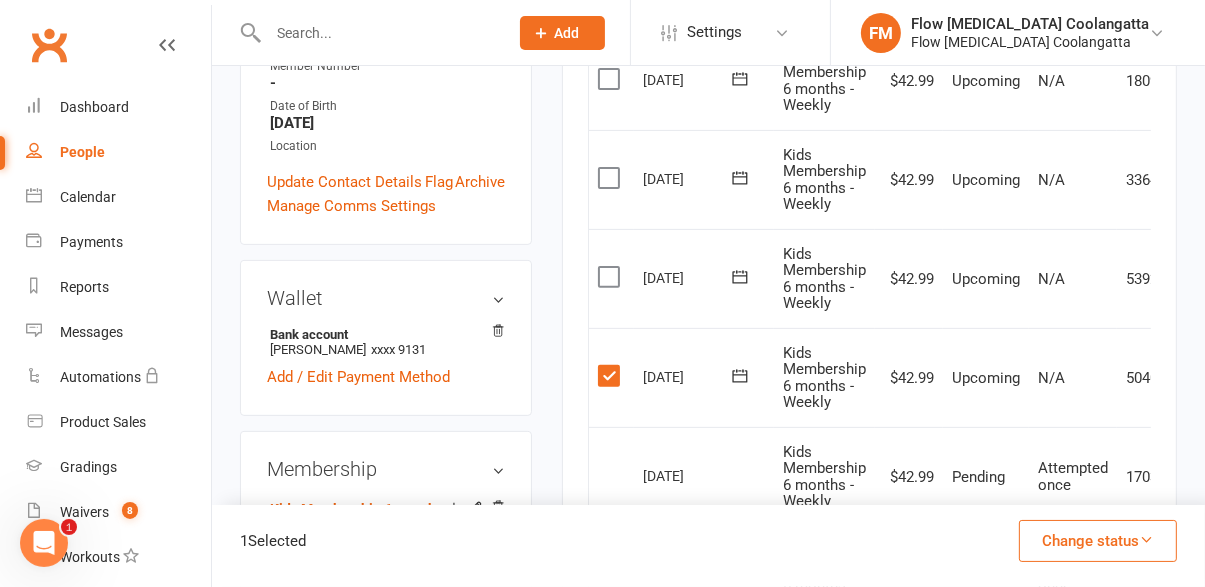 click at bounding box center [611, 277] 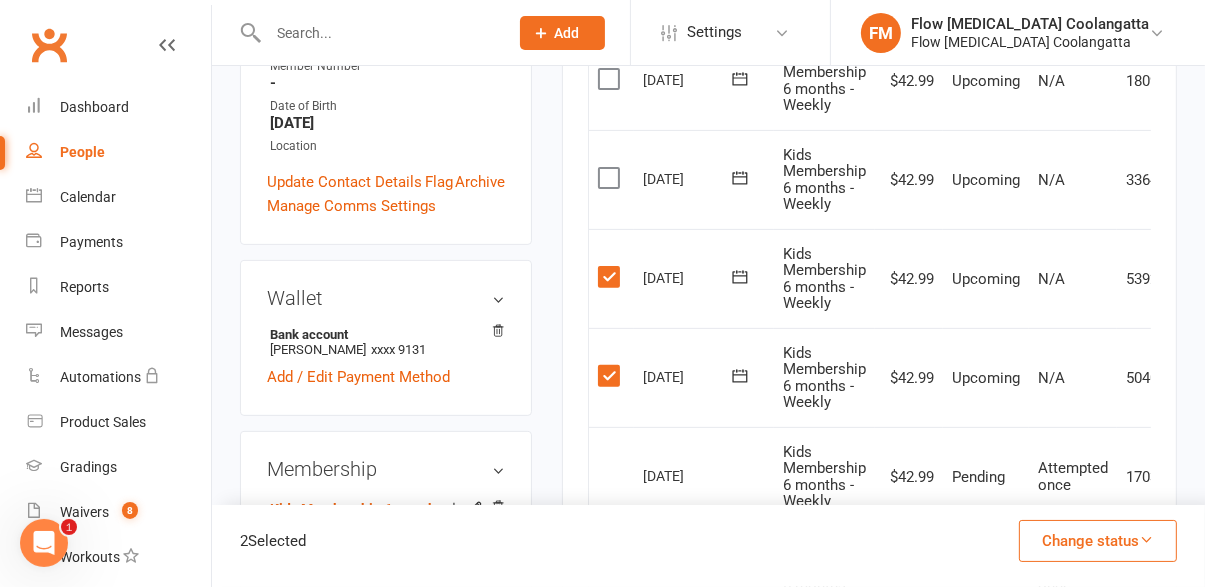 click at bounding box center [611, 178] 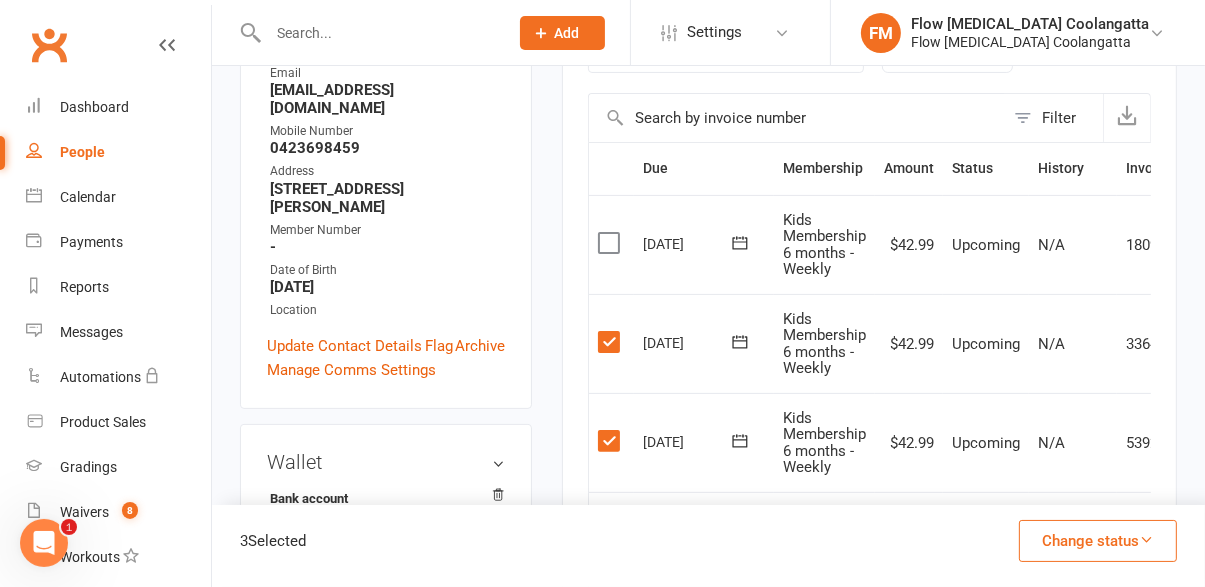 scroll, scrollTop: 408, scrollLeft: 0, axis: vertical 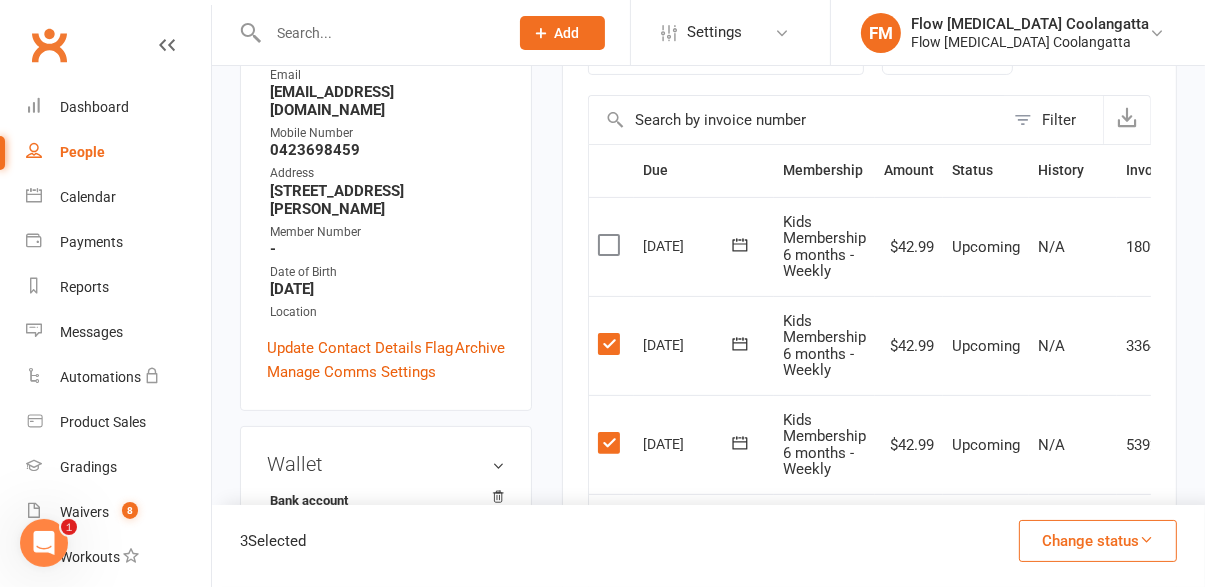 click at bounding box center (611, 245) 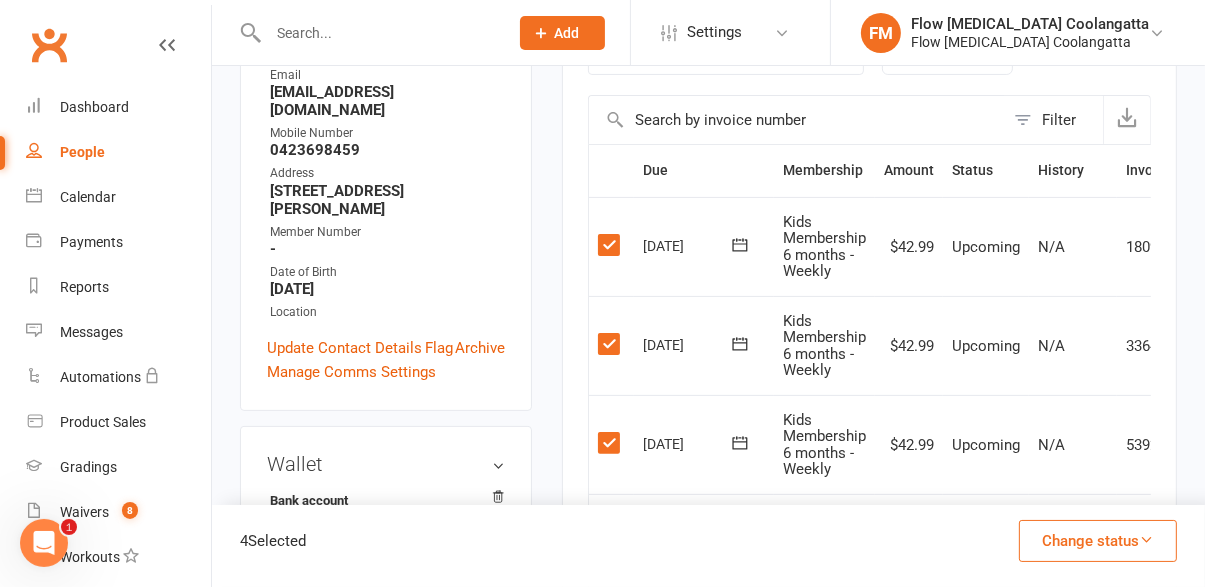click on "Change status" at bounding box center (1098, 541) 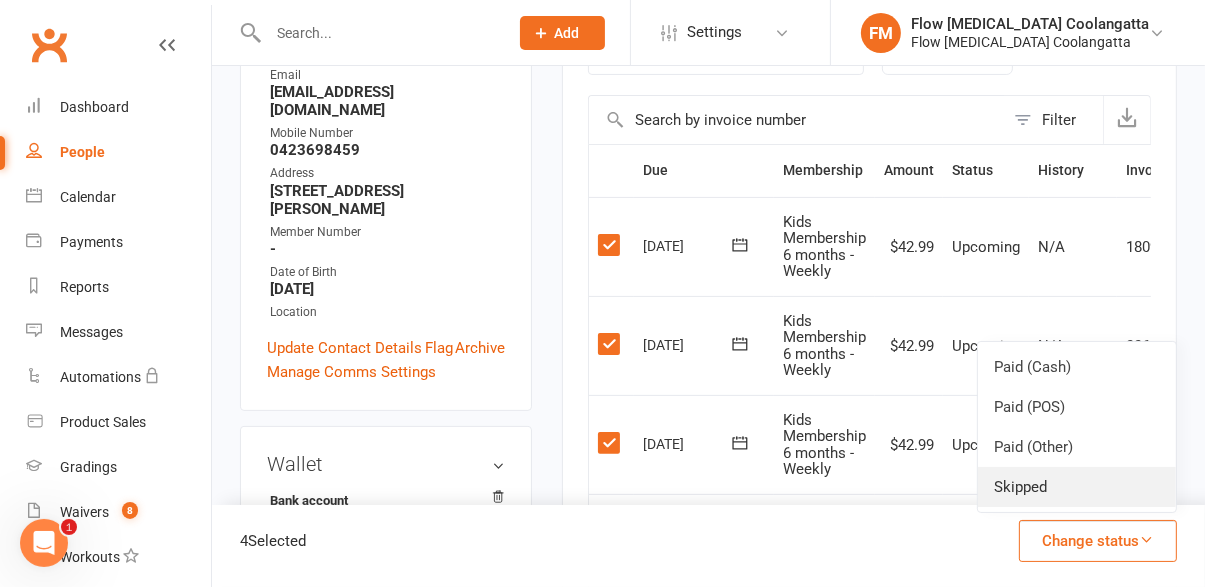 click on "Skipped" at bounding box center [1077, 487] 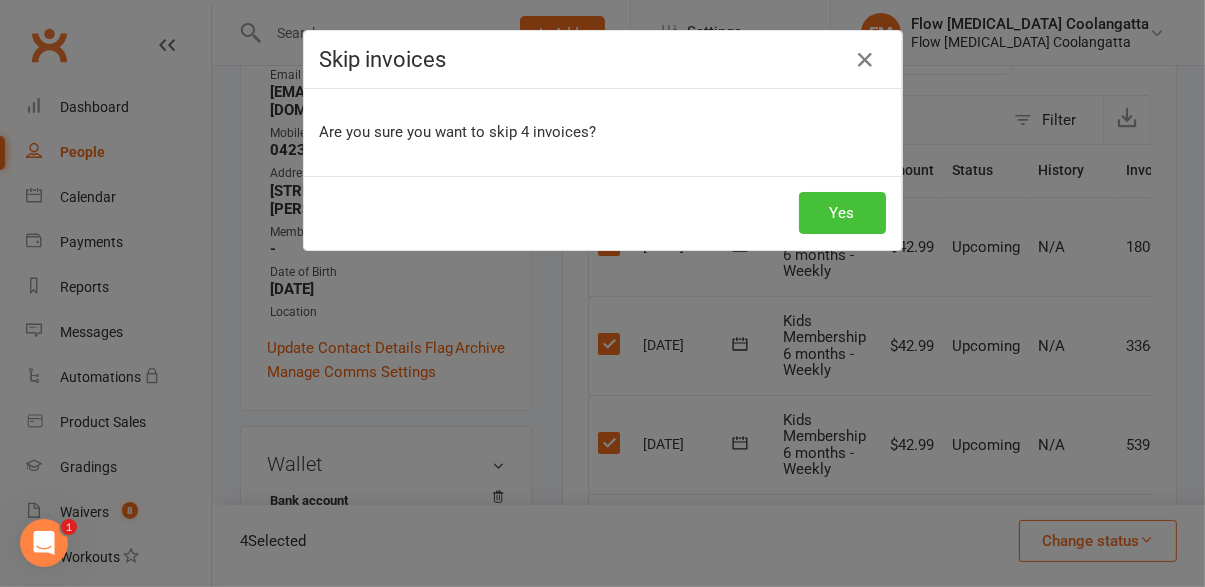 click on "Yes" at bounding box center (842, 213) 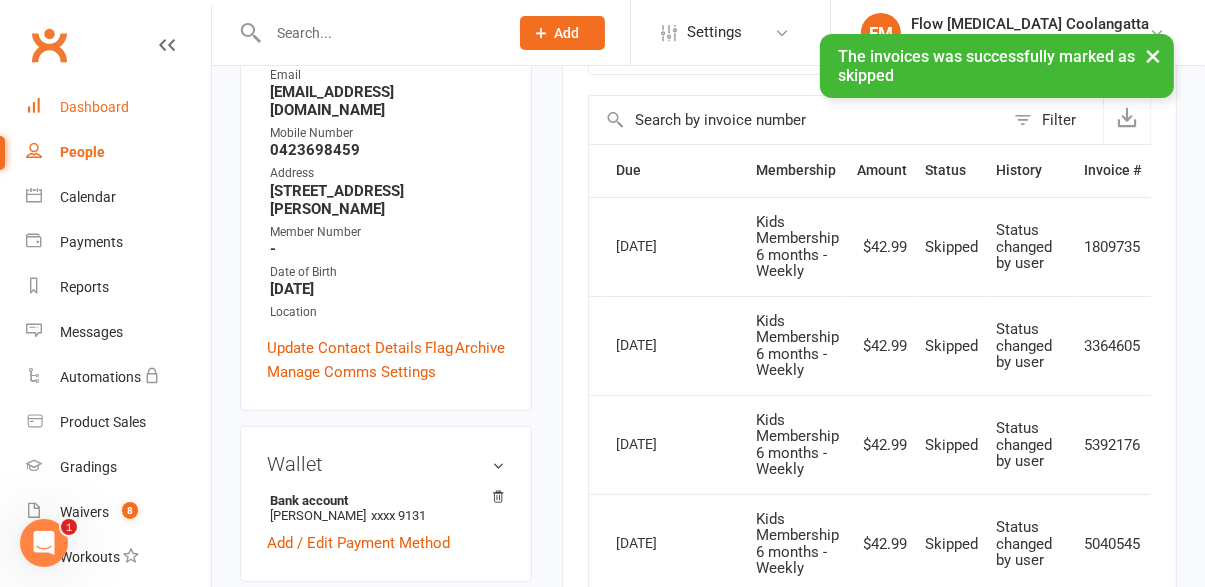 click on "Dashboard" at bounding box center [94, 107] 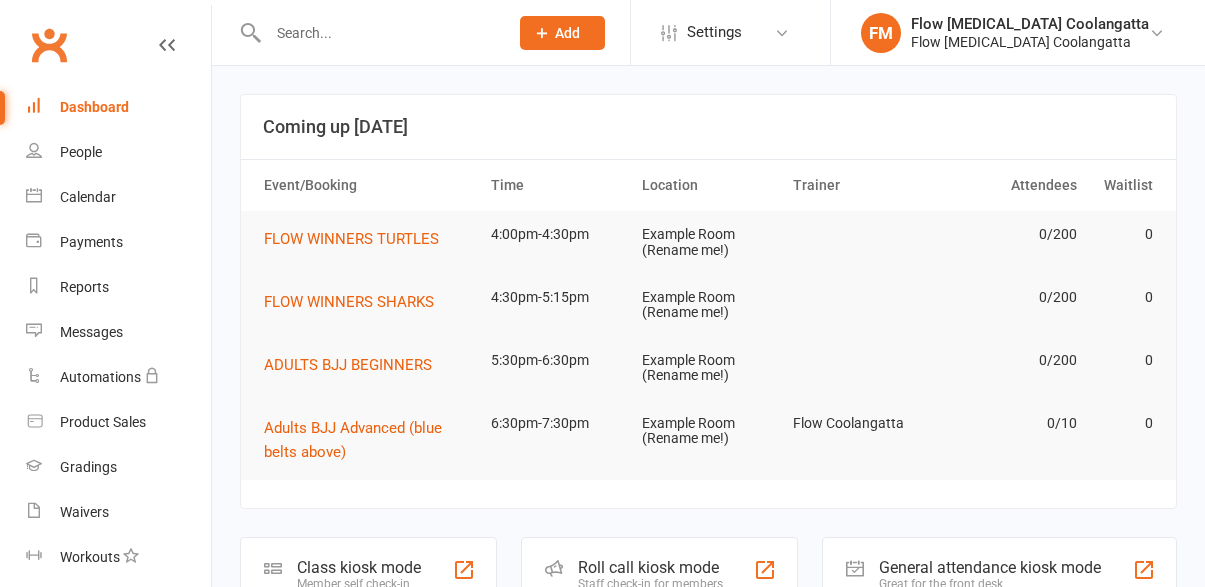 scroll, scrollTop: 0, scrollLeft: 0, axis: both 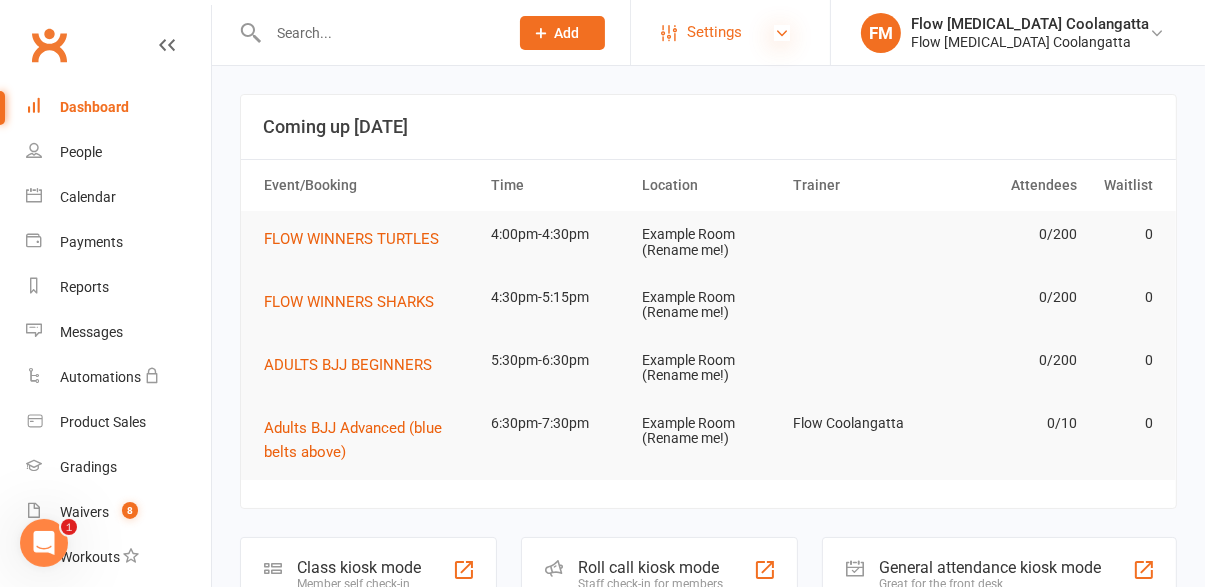 click at bounding box center (782, 33) 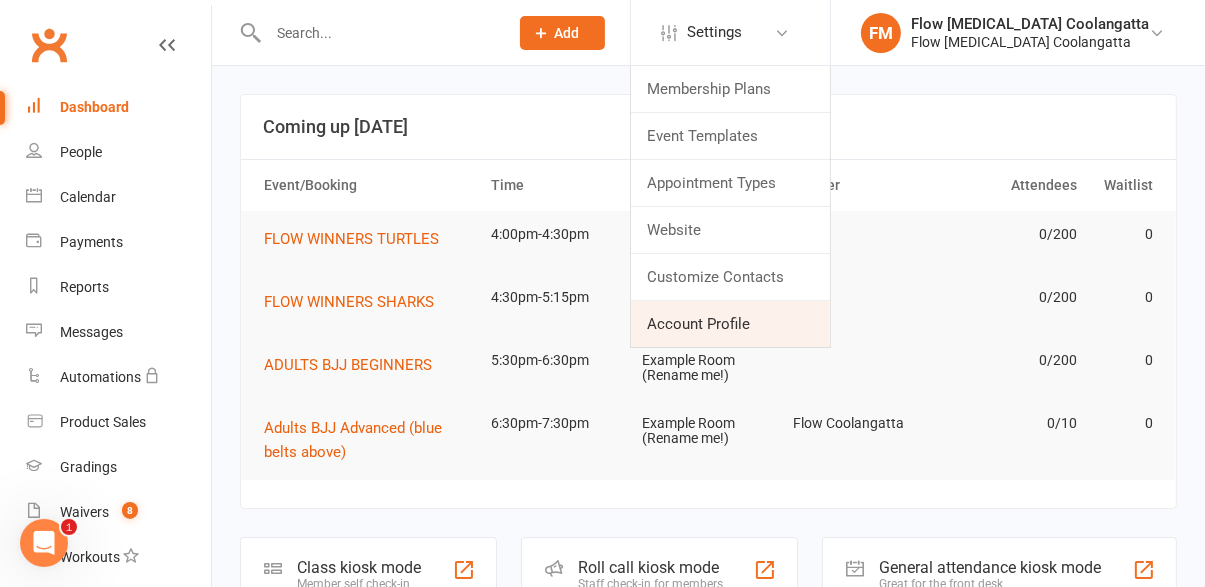 click on "Account Profile" at bounding box center [730, 324] 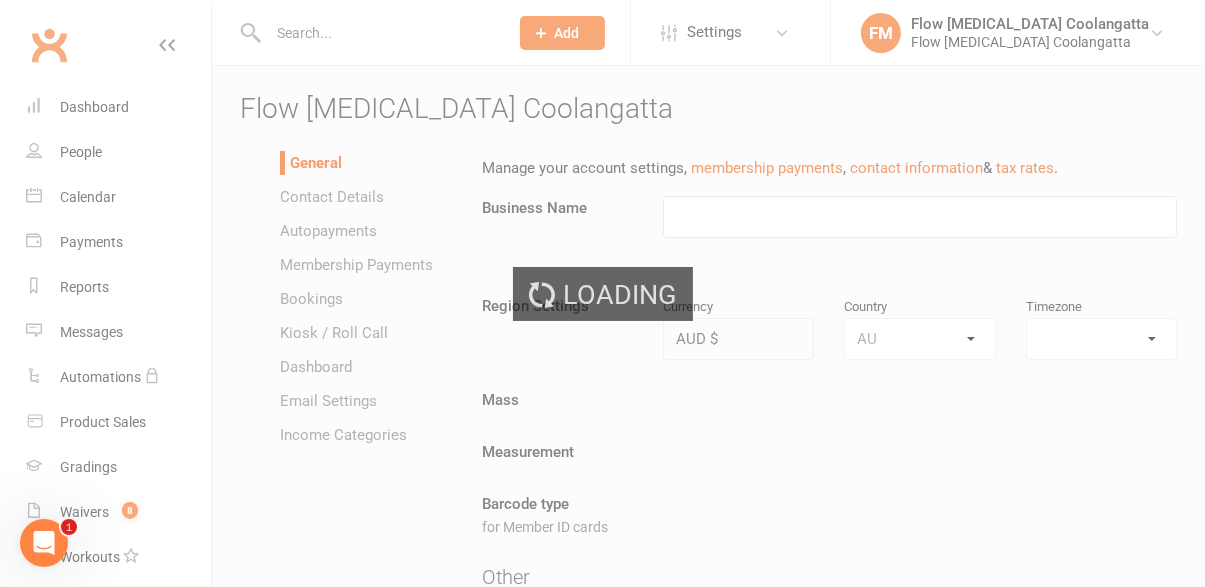 type on "Flow [MEDICAL_DATA] Coolangatta" 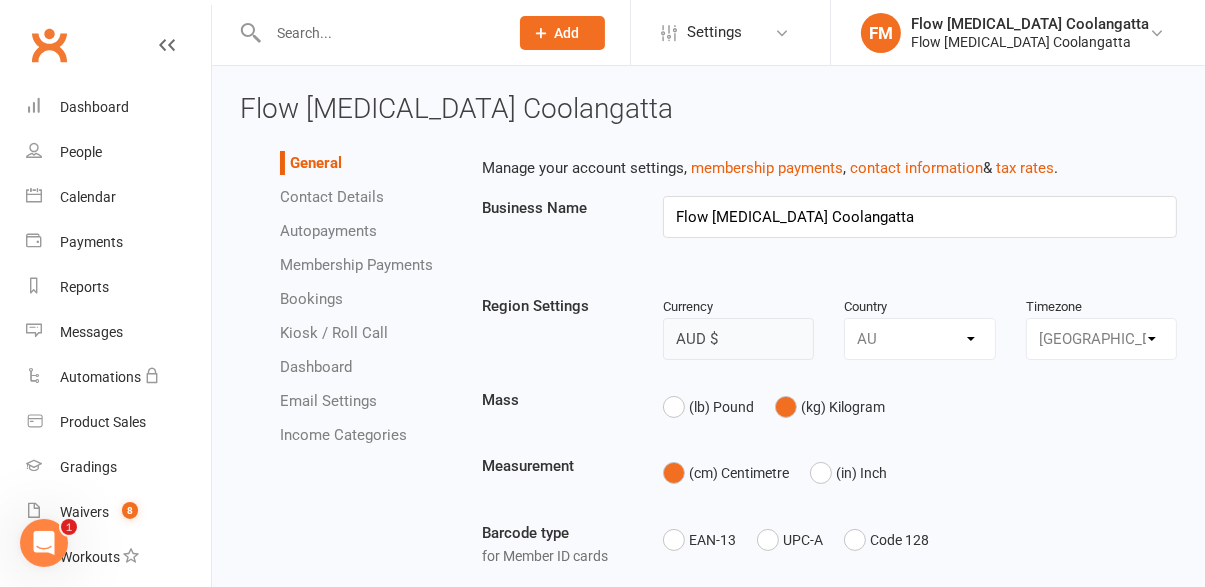 scroll, scrollTop: 0, scrollLeft: 0, axis: both 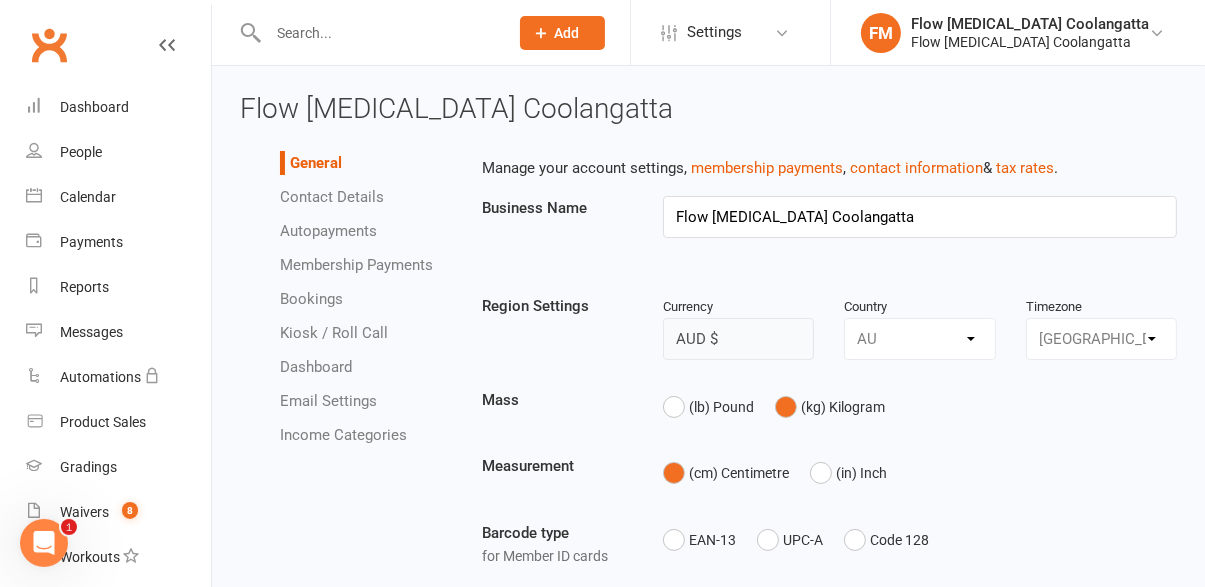 click on "Autopayments" at bounding box center [328, 231] 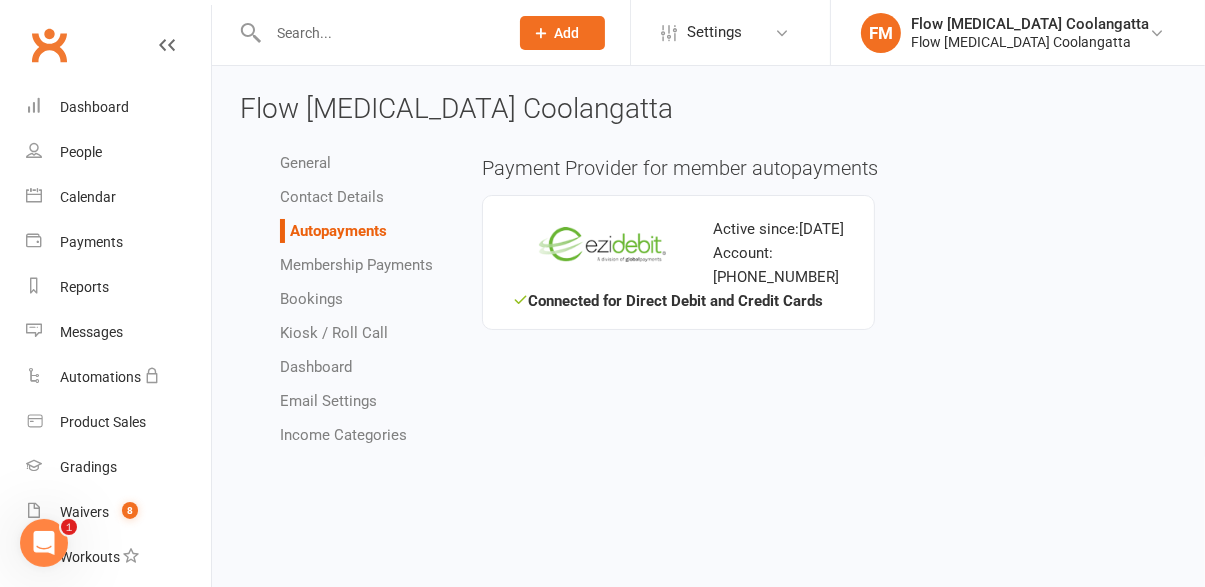 click on "Prospect
Member
Non-attending contact
Class / event
Appointment
Grading event
Task
Membership plan
Bulk message
Add
Settings Membership Plans Event Templates Appointment Types Website Customize Contacts Account Profile FM Flow Martial Arts Coolangatta Flow Martial Arts Coolangatta My profile Help Terms & conditions  Privacy policy  Sign out Clubworx Dashboard People Calendar Payments Reports Messages   Automations   Product Sales Gradings   Waivers   8 Workouts   Assessments  Tasks   What's New Check-in Kiosk modes General attendance Roll call Class check-in × × × Flow Martial Arts Coolangatta  General Contact Details Autopayments Membership Payments Bookings Kiosk / Roll Call Dashboard Email Settings Income Categories Active since:" at bounding box center (602, 242) 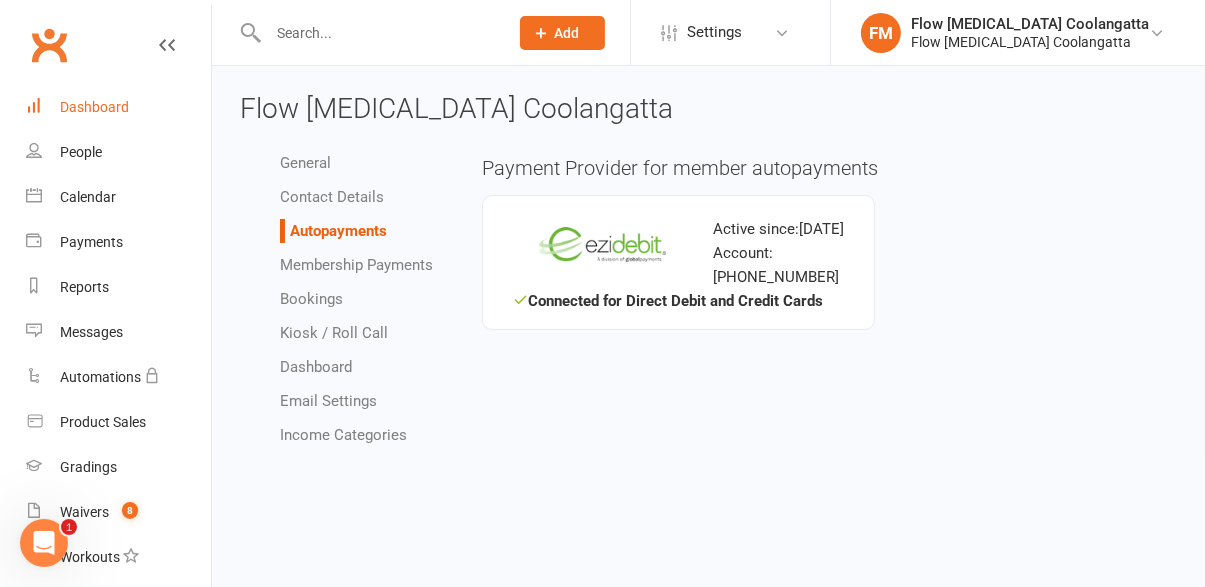 click on "Dashboard" at bounding box center [94, 107] 